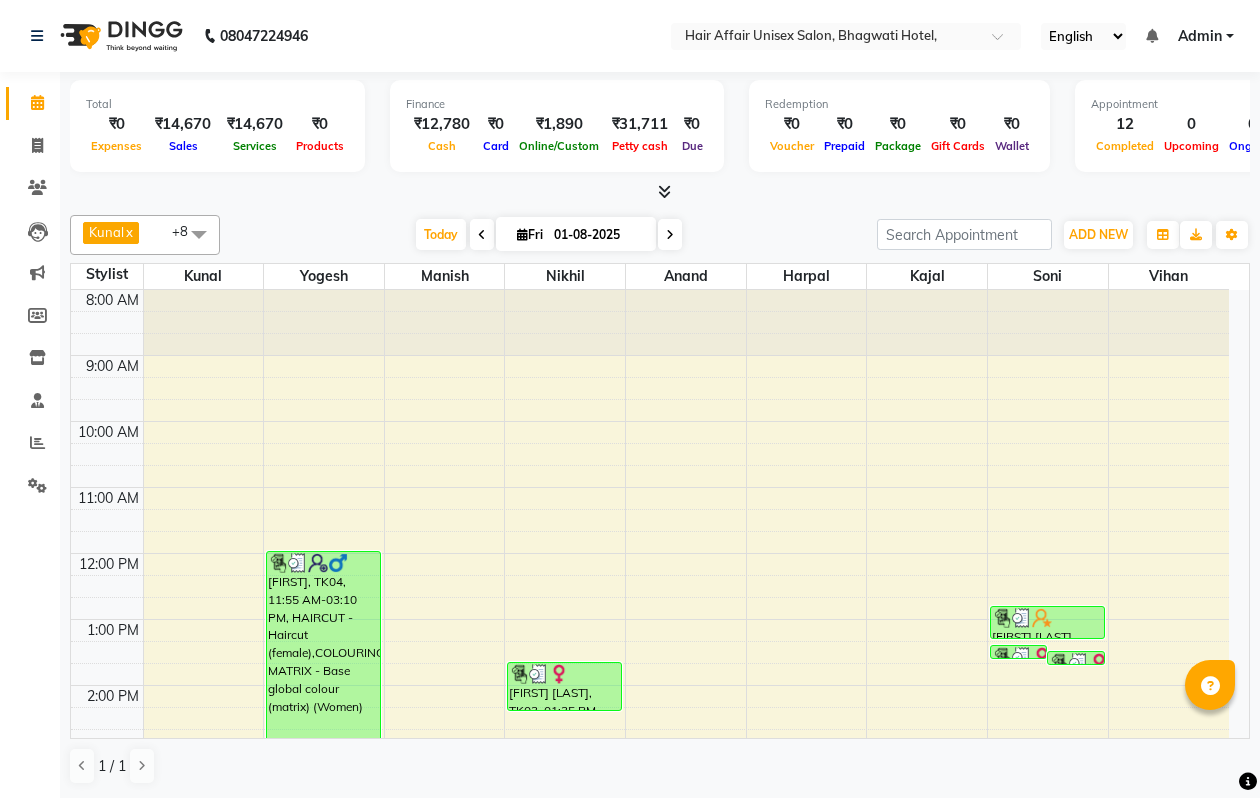scroll, scrollTop: 0, scrollLeft: 0, axis: both 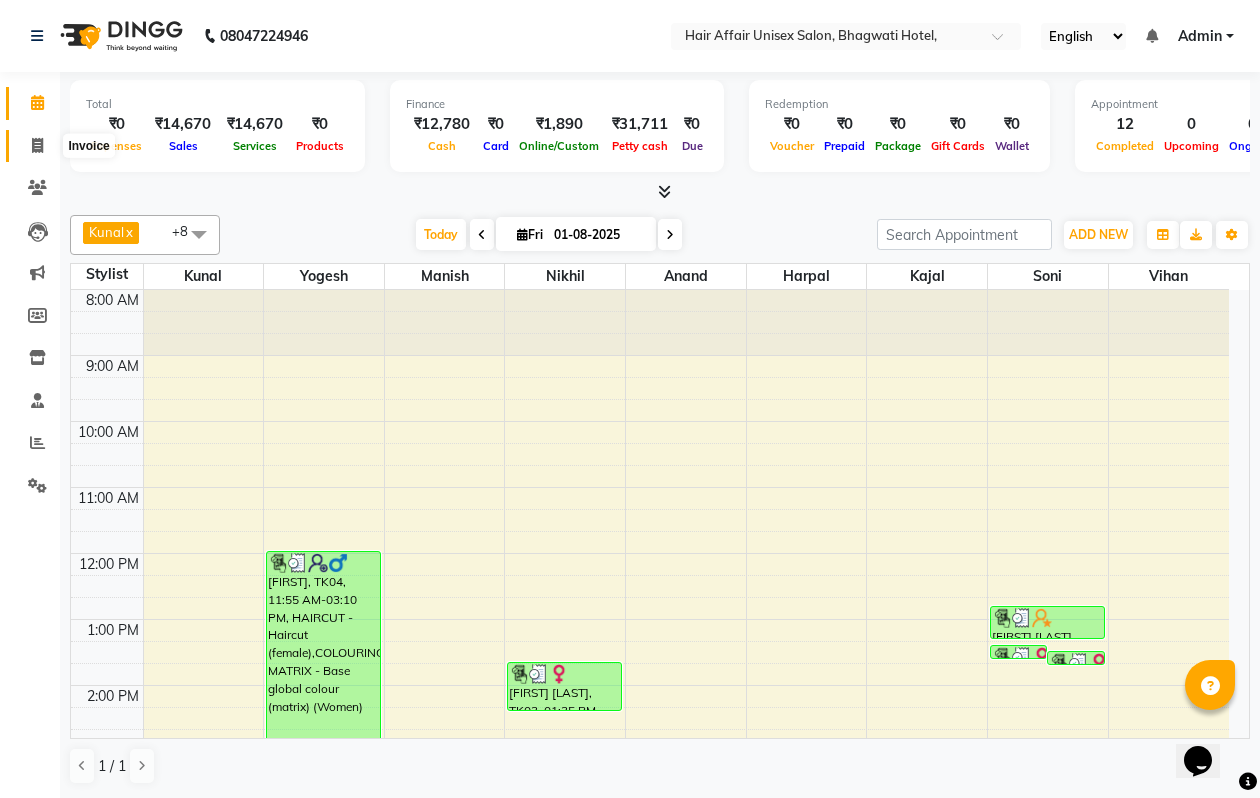 click 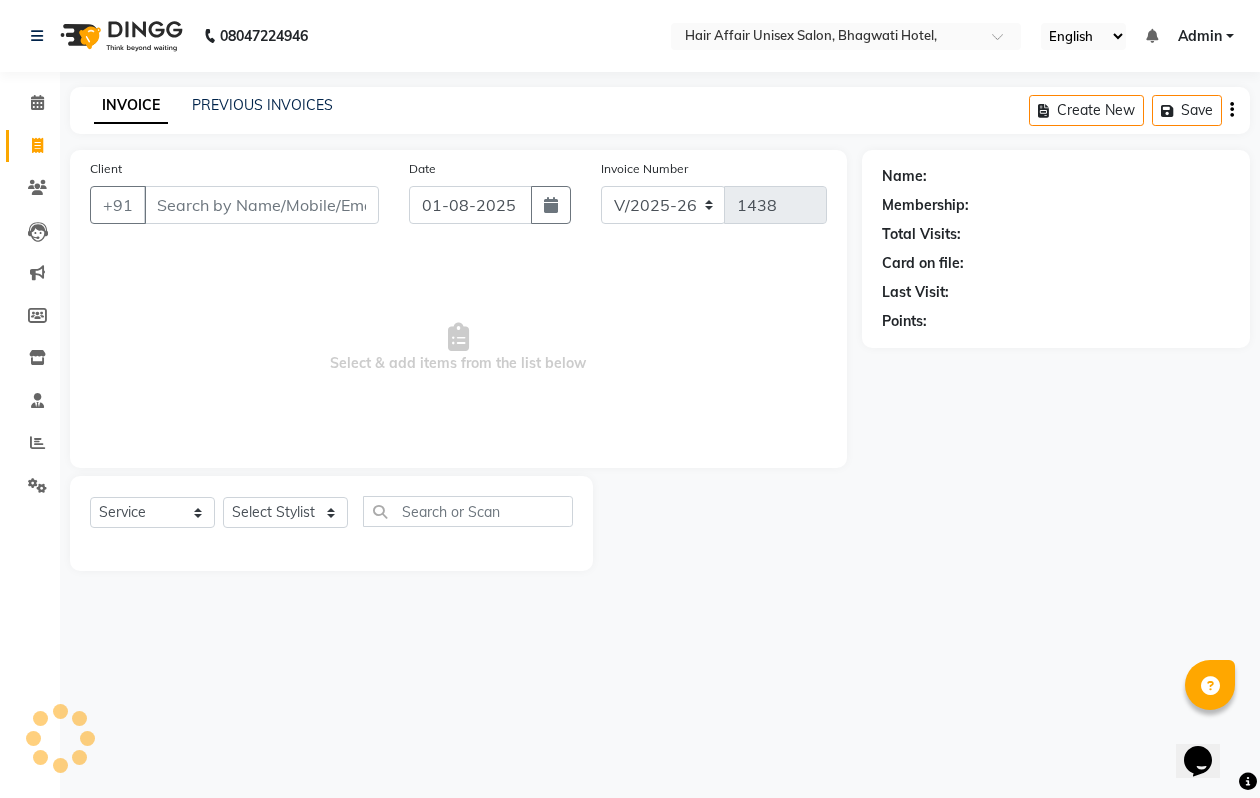 click on "Client" at bounding box center (261, 205) 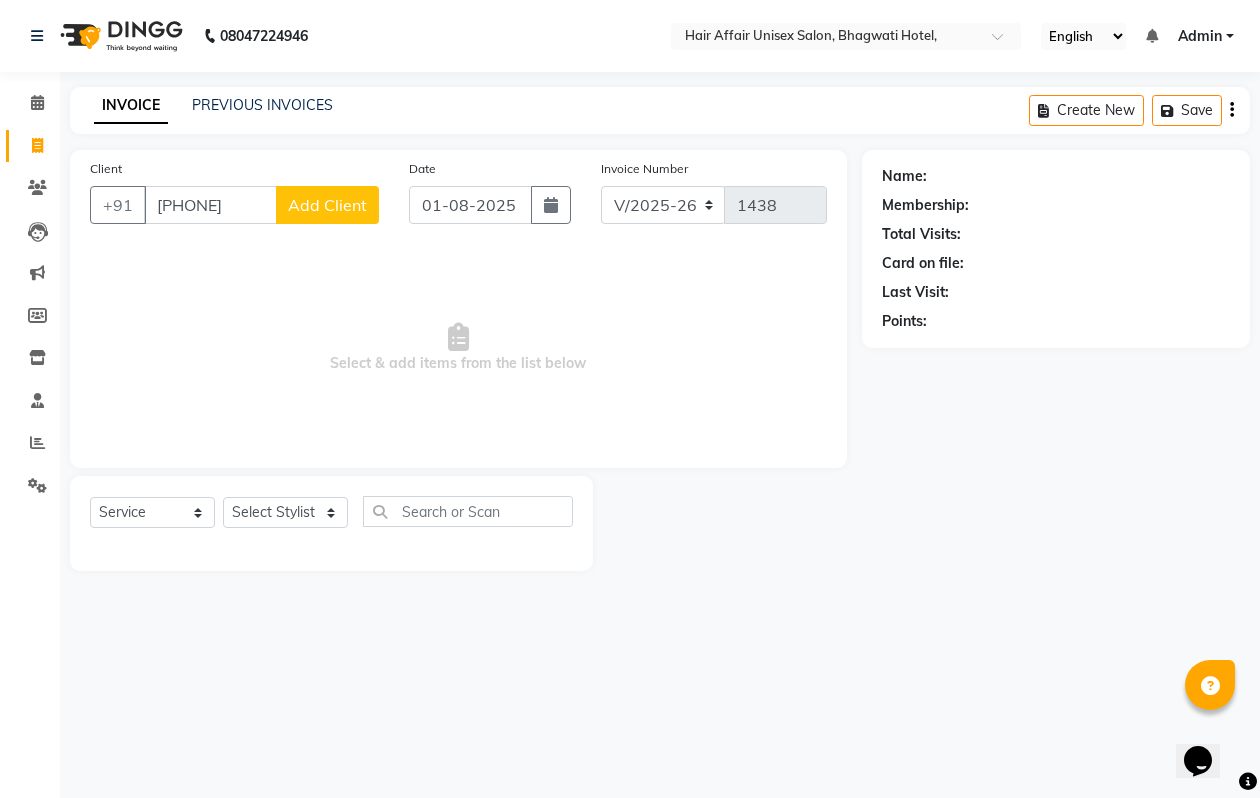 type on "[PHONE]" 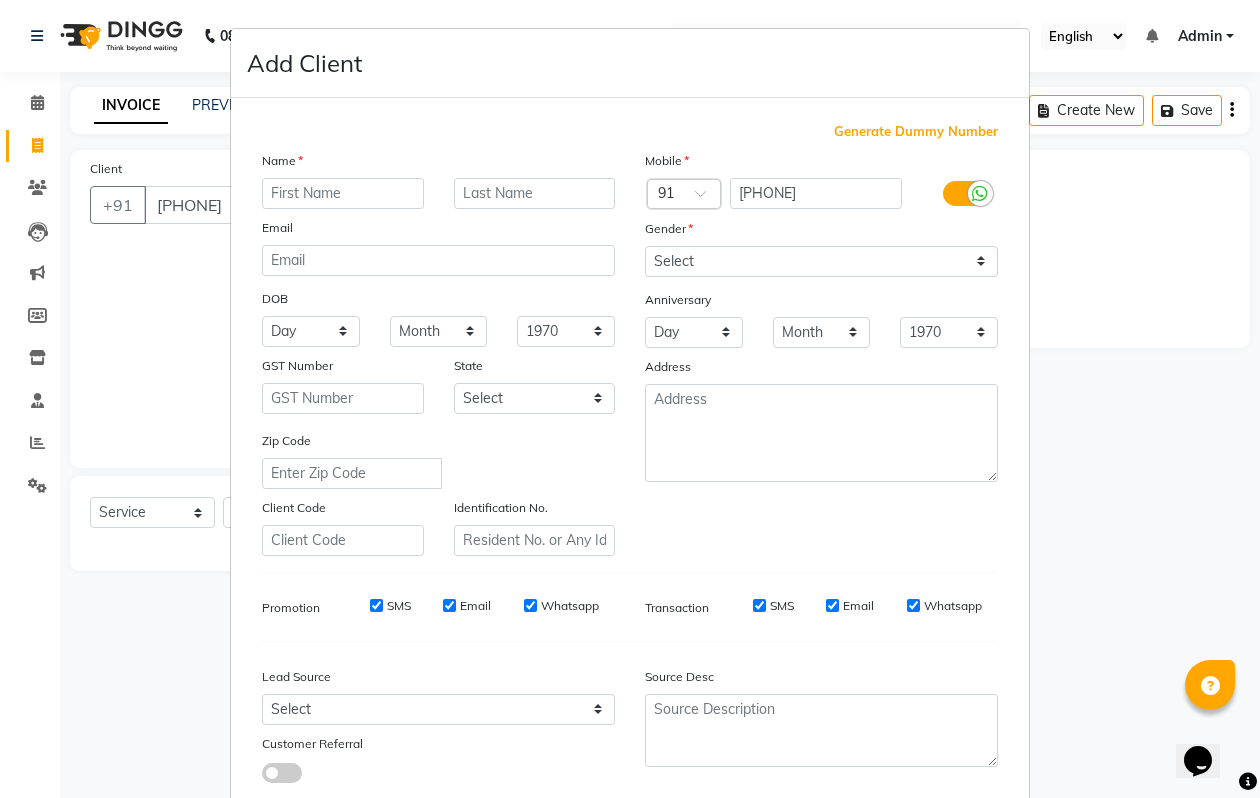 click at bounding box center [343, 193] 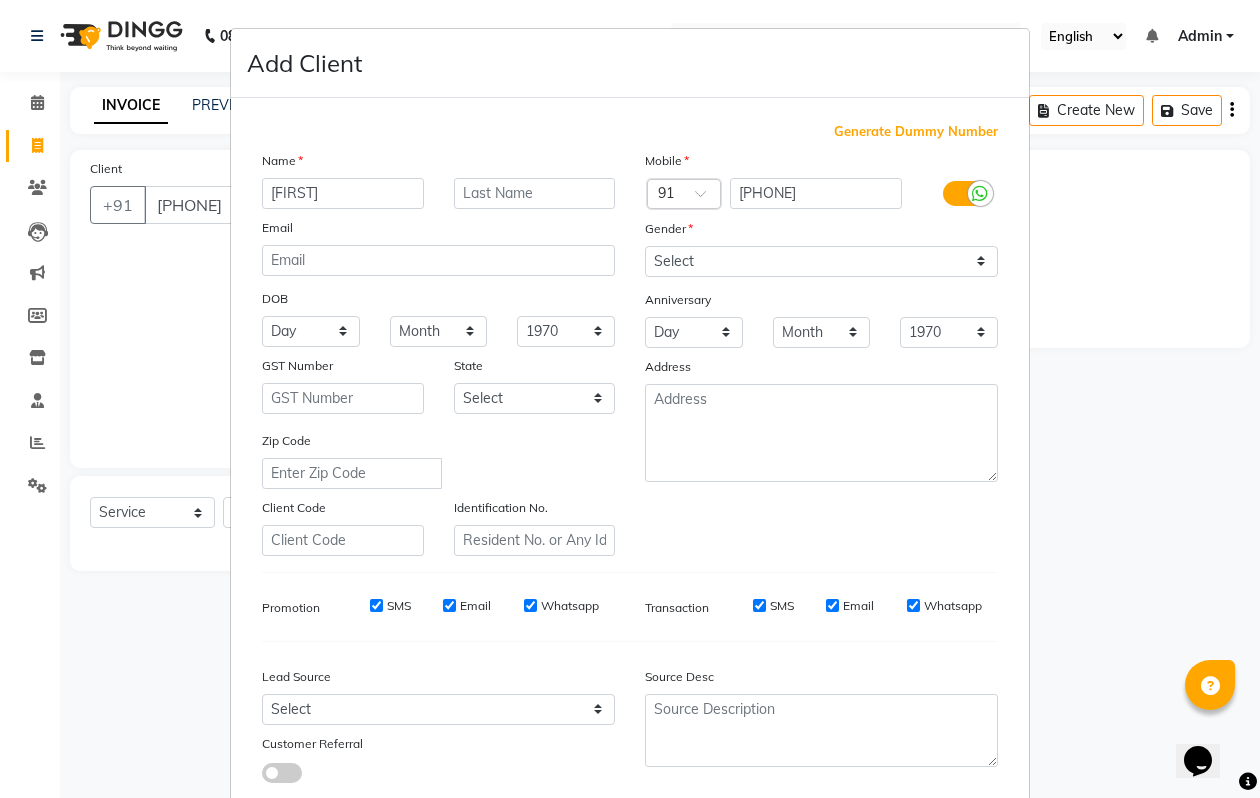 type on "[FIRST]" 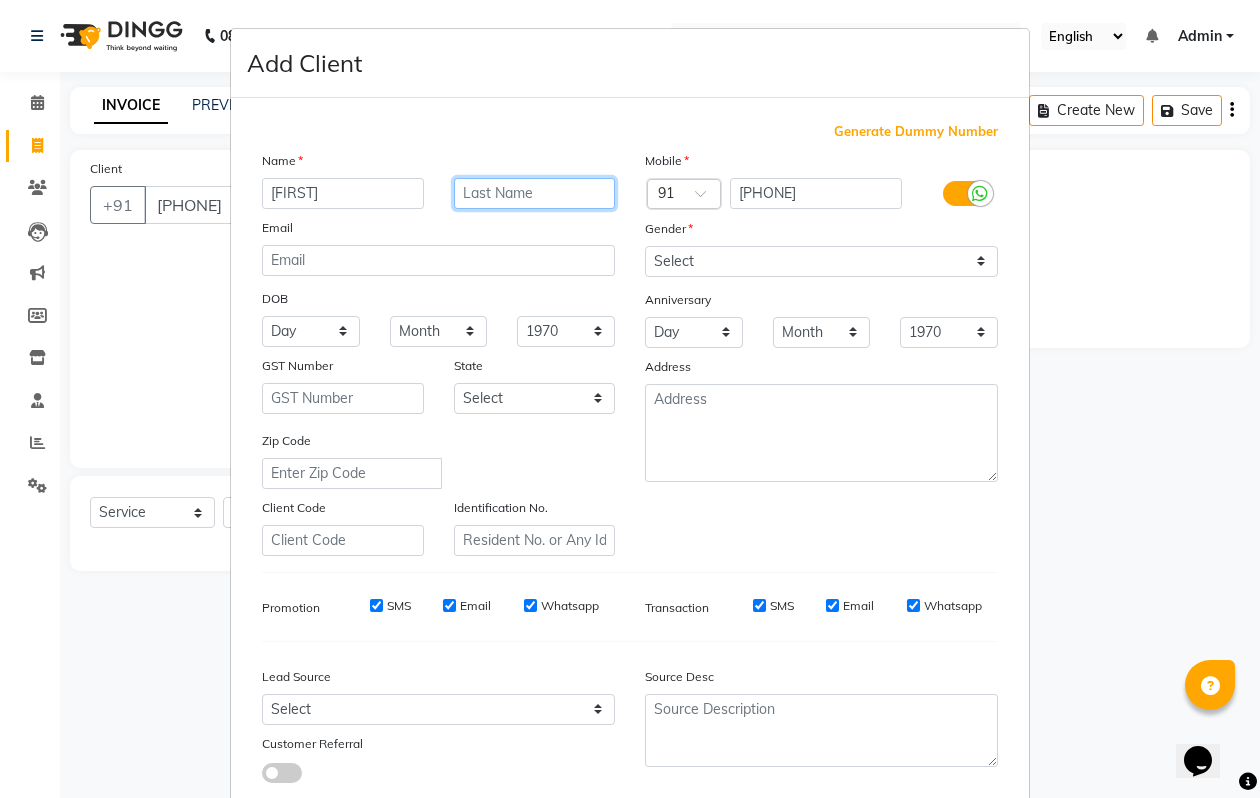 click at bounding box center (535, 193) 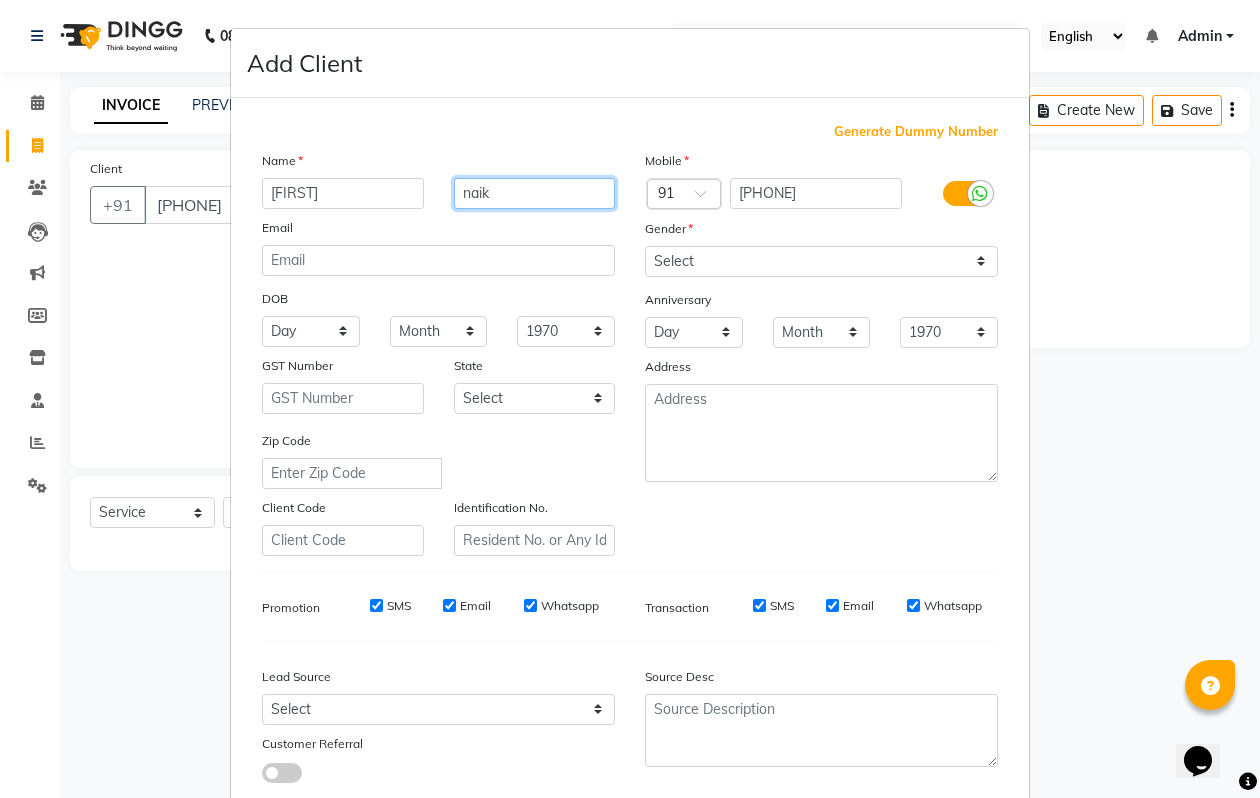 type on "naik" 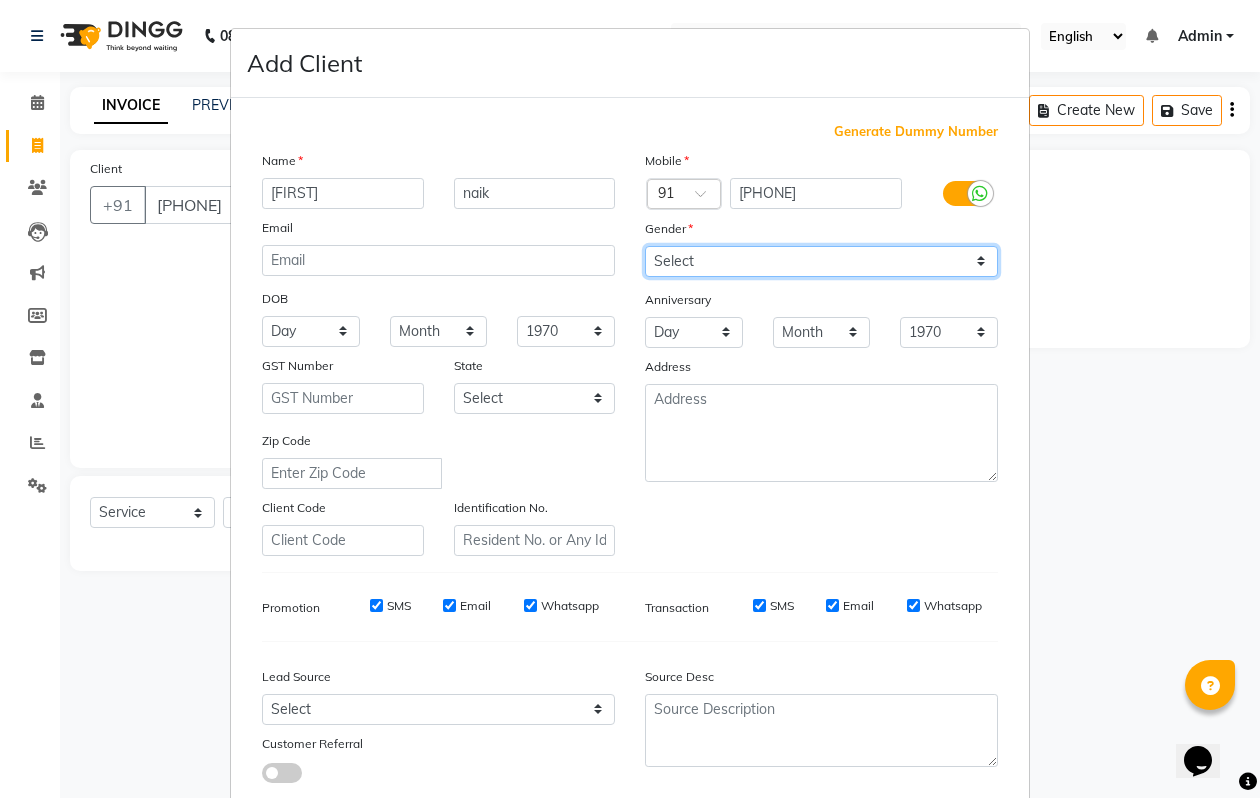 click on "Select Male Female Other Prefer Not To Say" at bounding box center (821, 261) 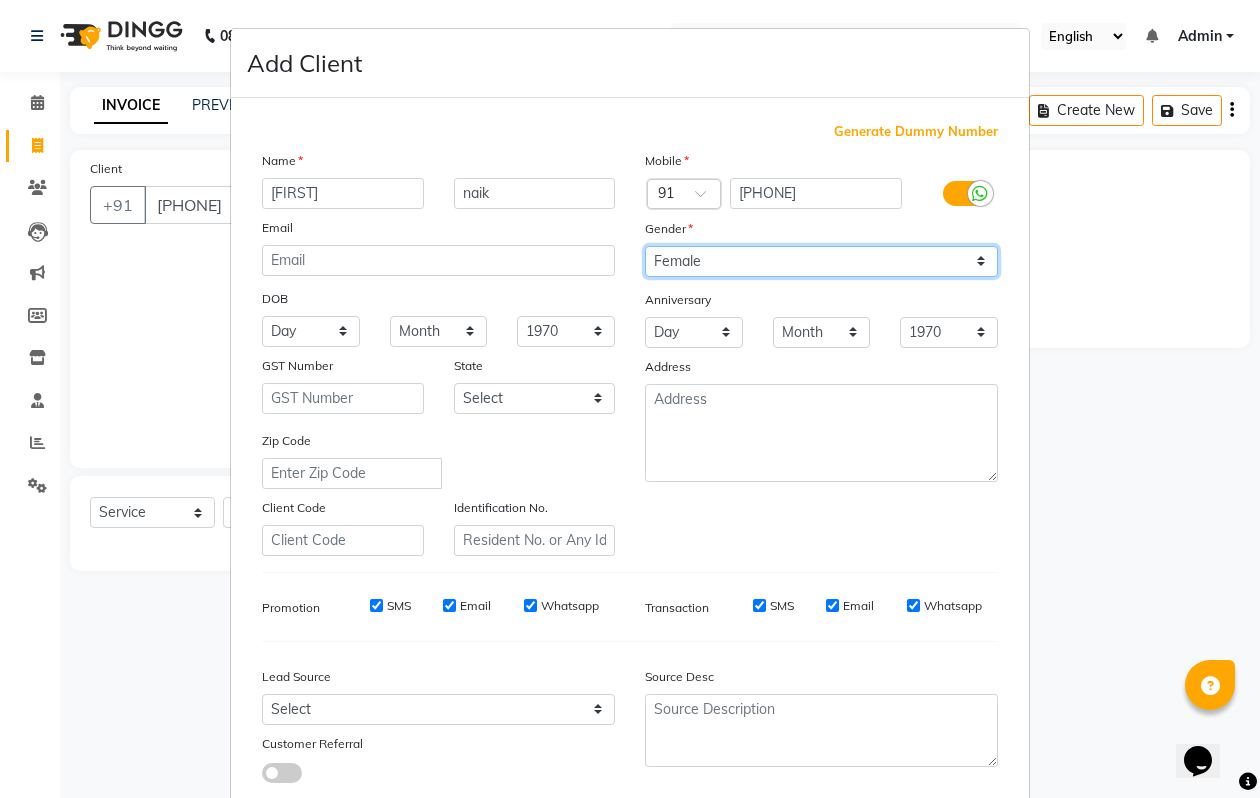 click on "Select Male Female Other Prefer Not To Say" at bounding box center (821, 261) 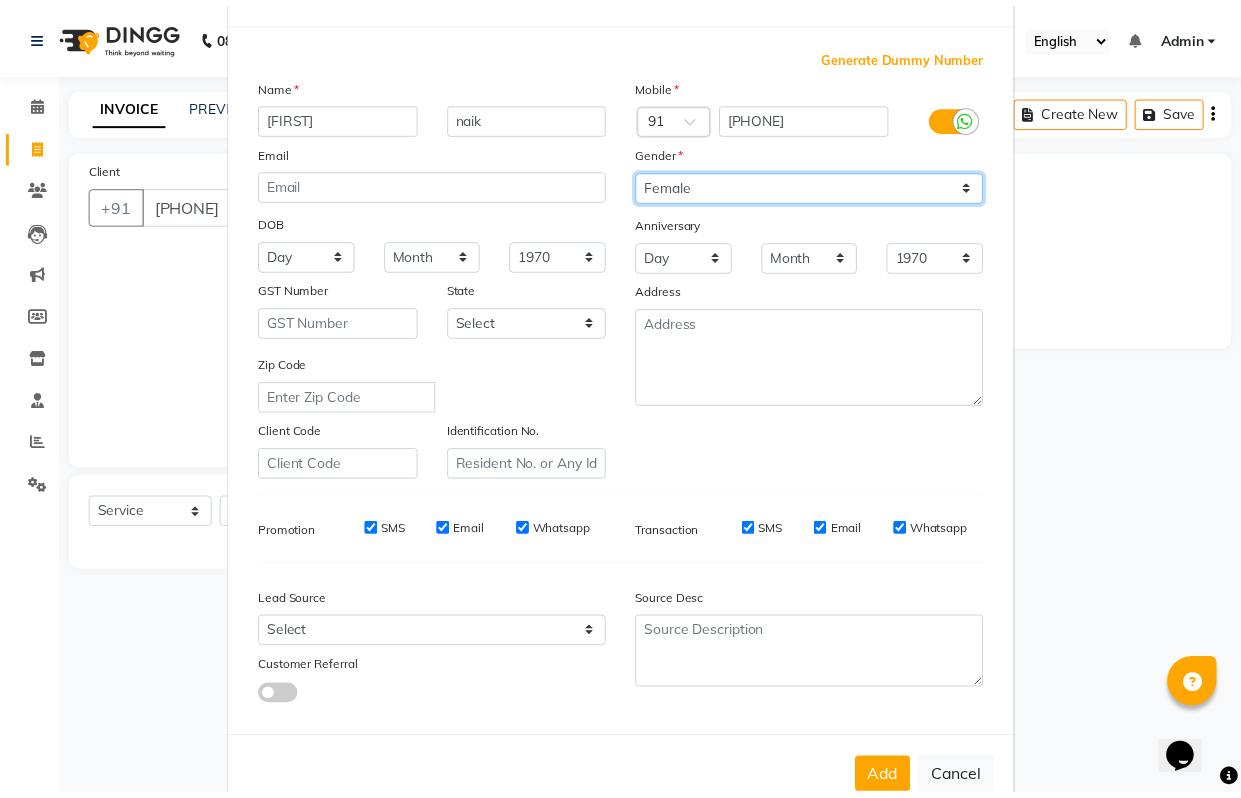 scroll, scrollTop: 117, scrollLeft: 0, axis: vertical 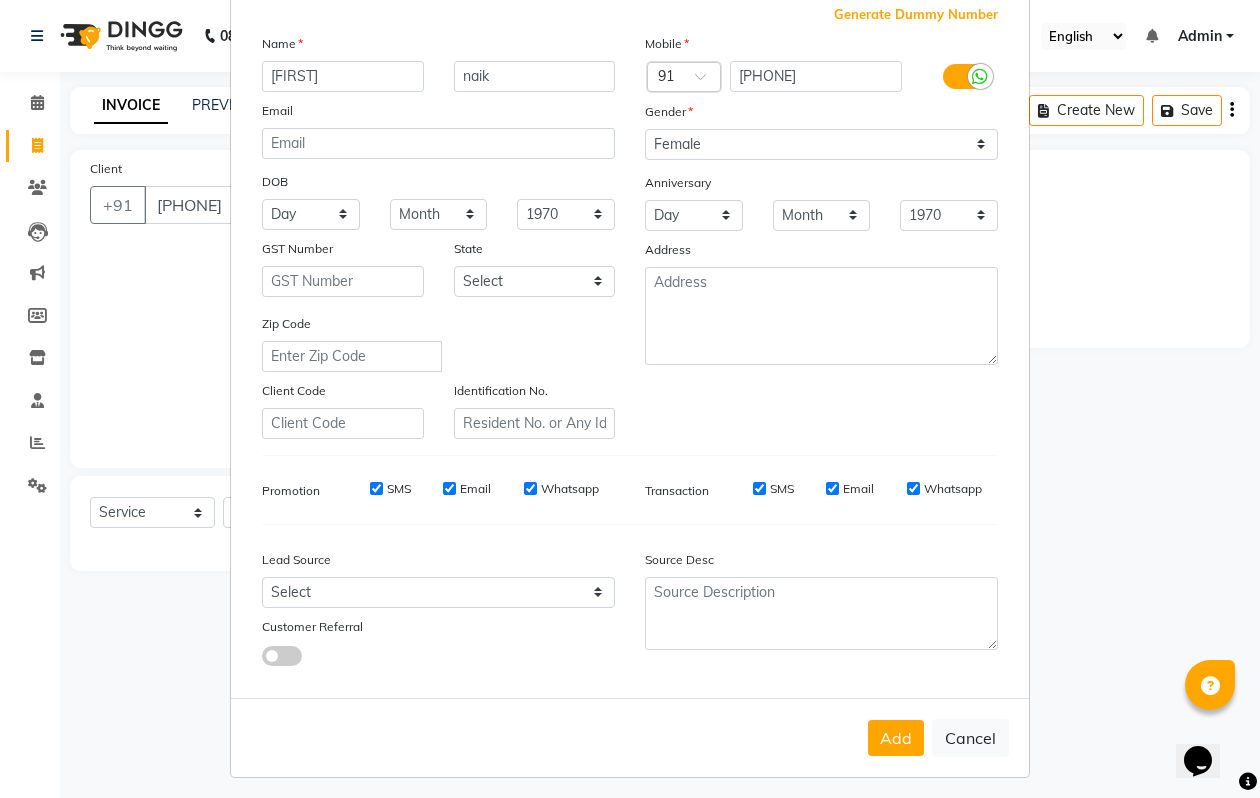 click on "Add" at bounding box center [896, 738] 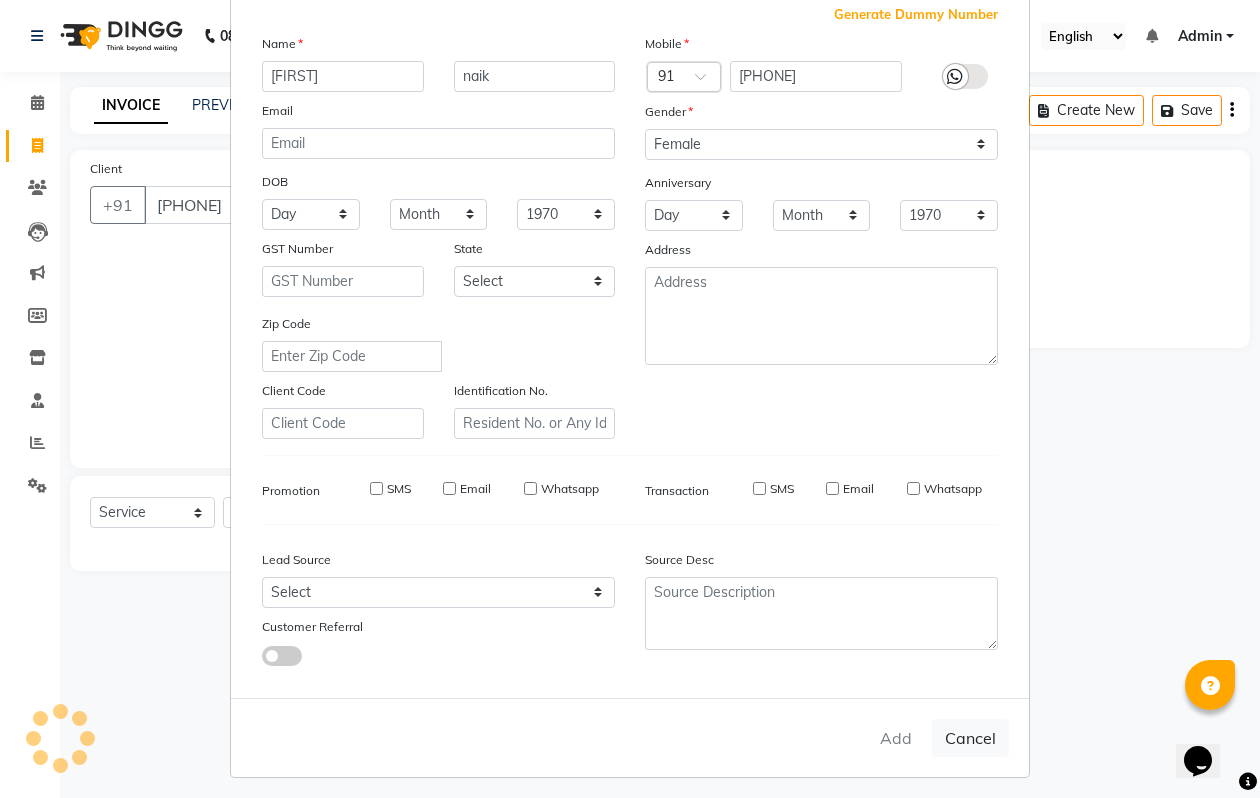 type 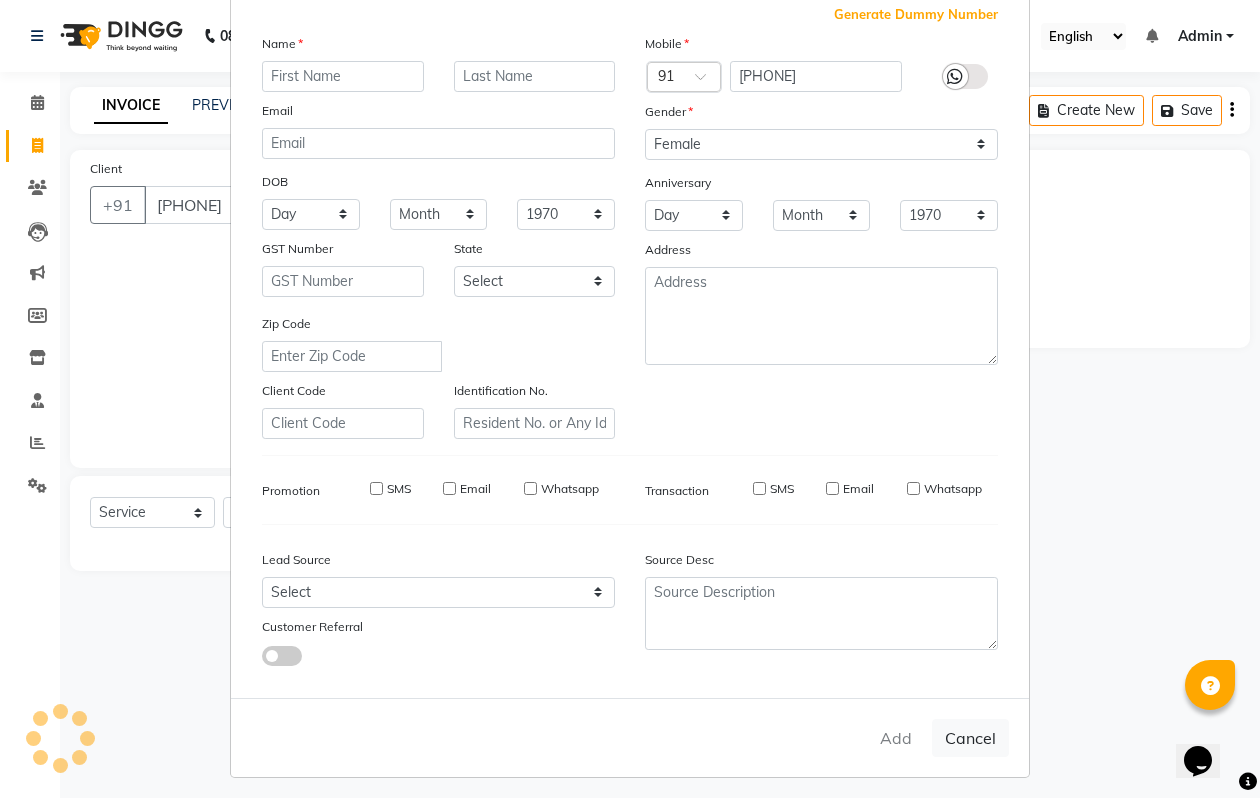 select 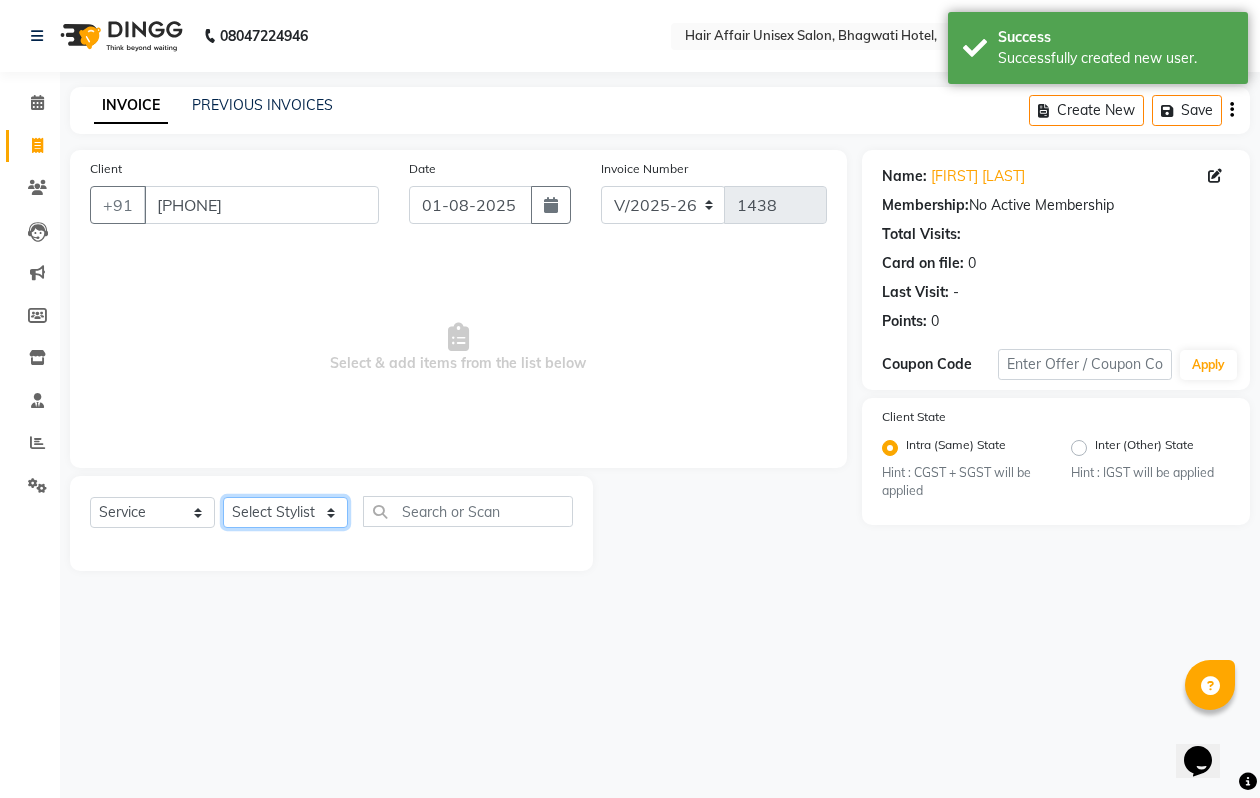 click on "Select Stylist Anand harpal kajal Kunal Manish Nikhil soni Vihan yogesh" 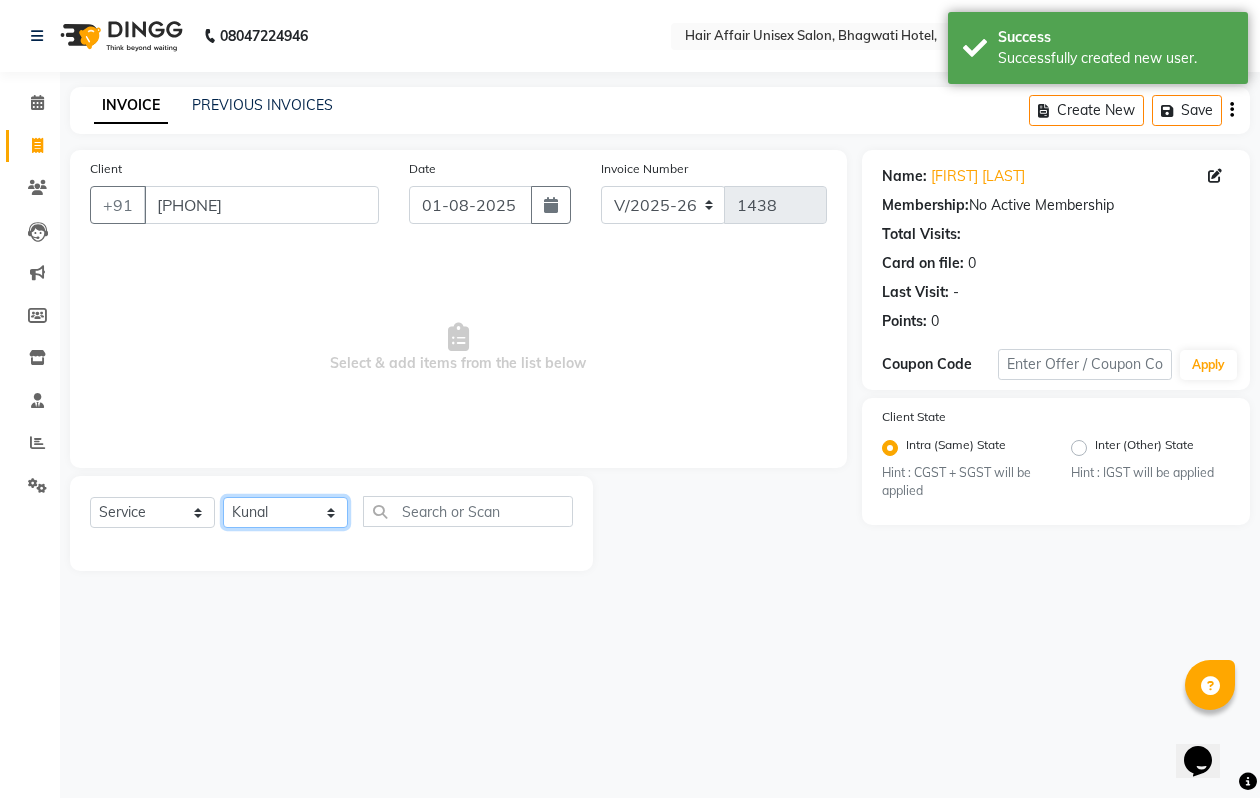 click on "Select Stylist Anand harpal kajal Kunal Manish Nikhil soni Vihan yogesh" 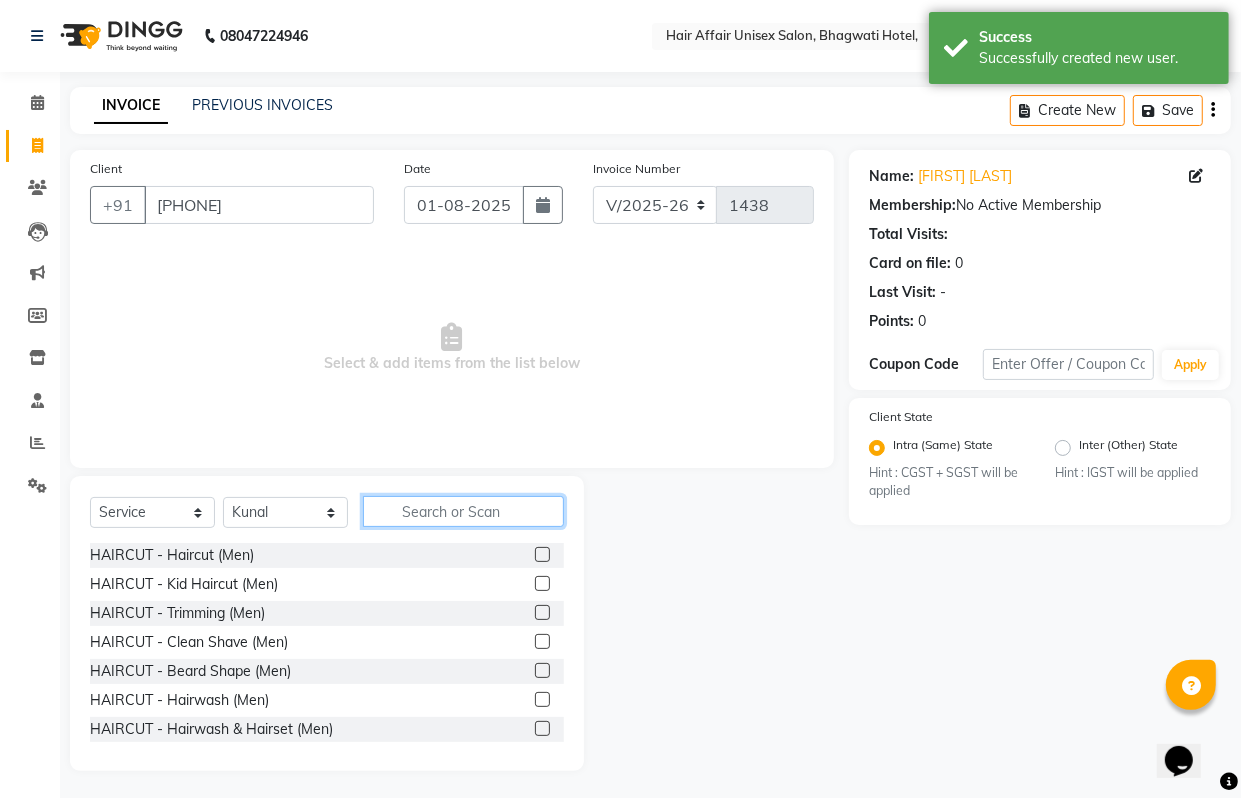 click 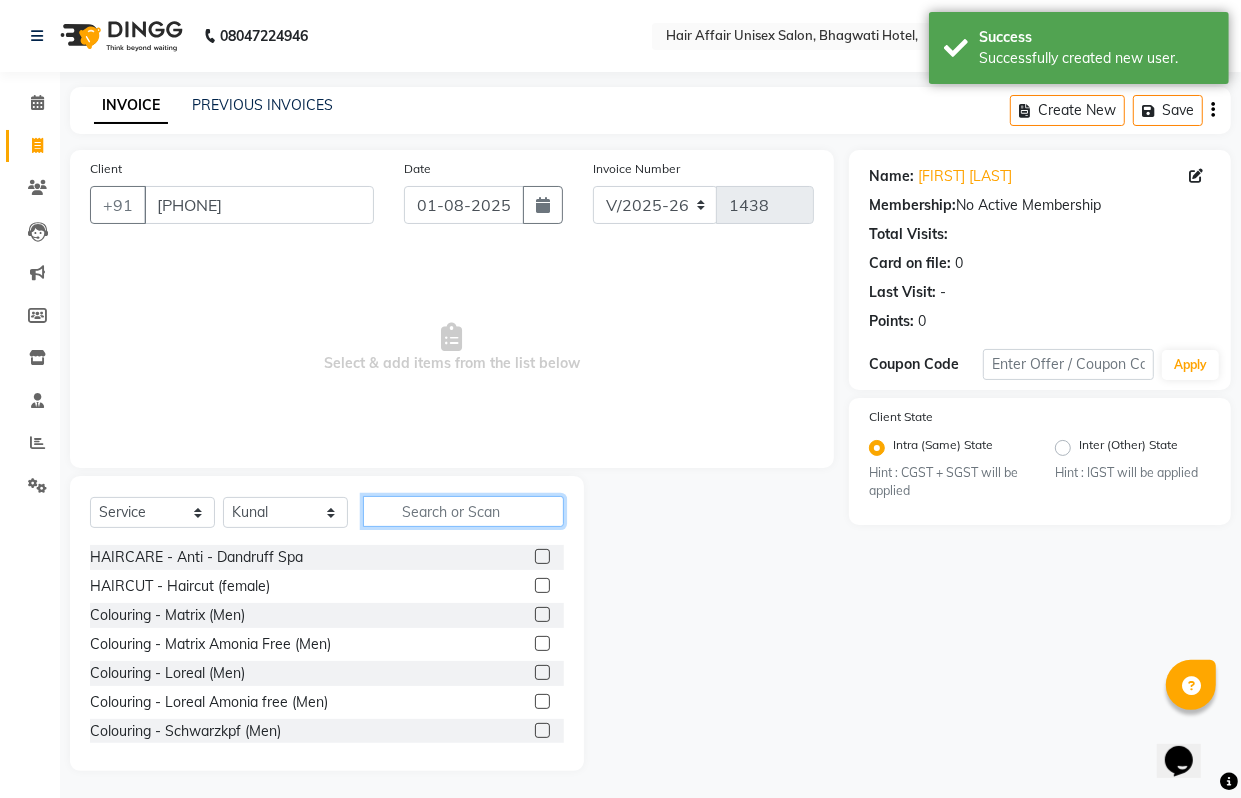 scroll, scrollTop: 250, scrollLeft: 0, axis: vertical 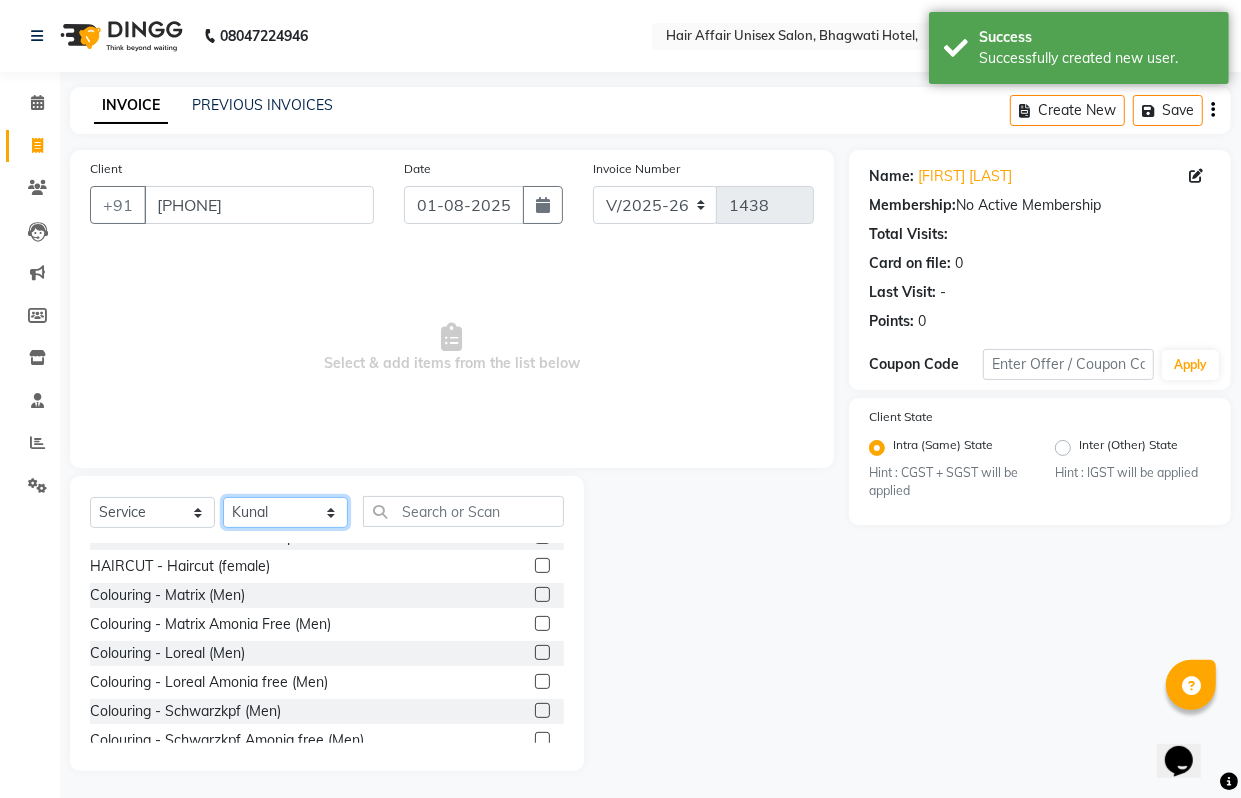 click on "Select Stylist Anand harpal kajal Kunal Manish Nikhil soni Vihan yogesh" 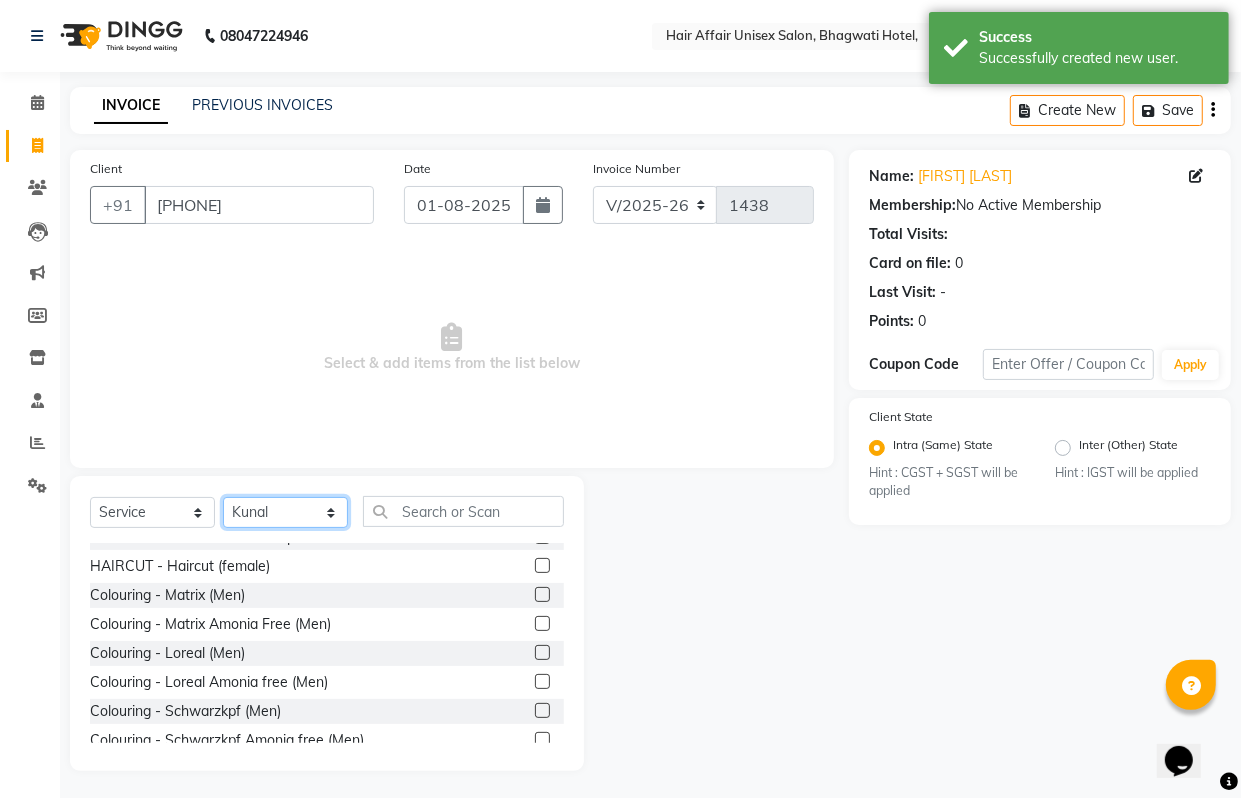 select on "84224" 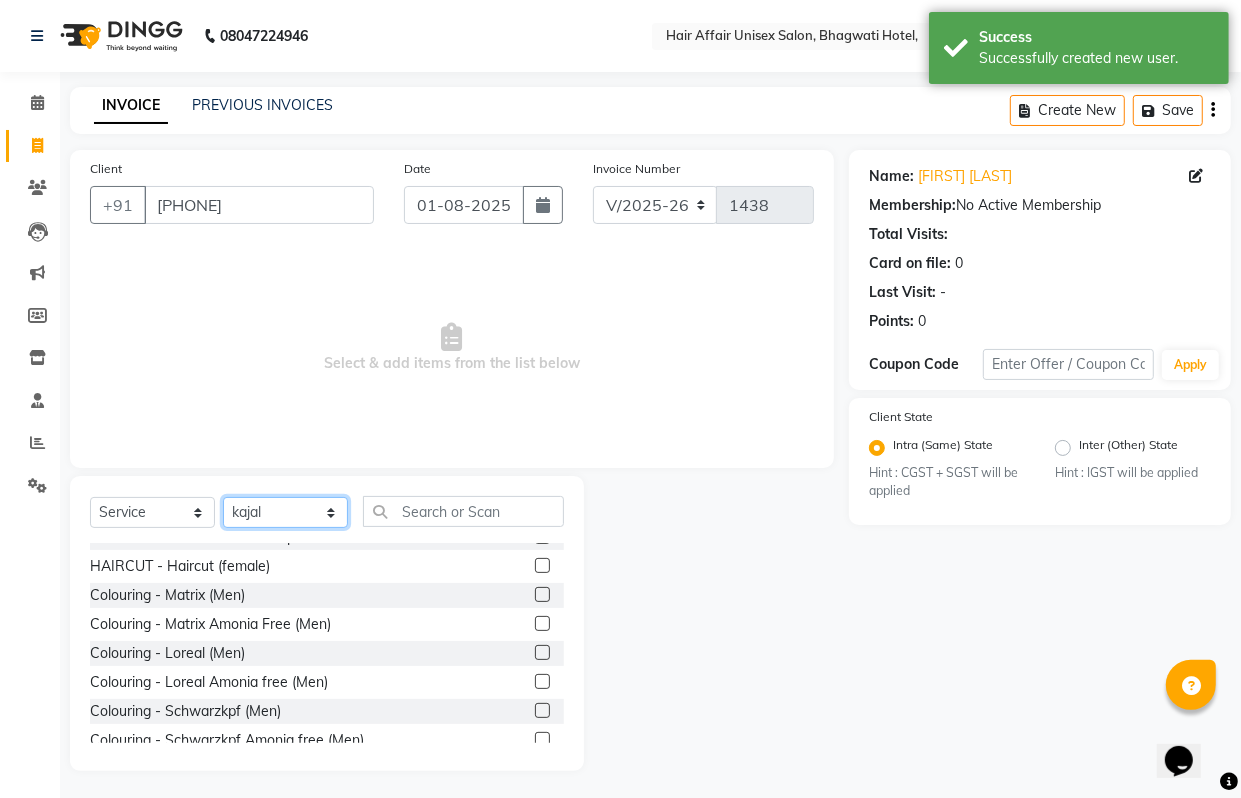 click on "Select Stylist Anand harpal kajal Kunal Manish Nikhil soni Vihan yogesh" 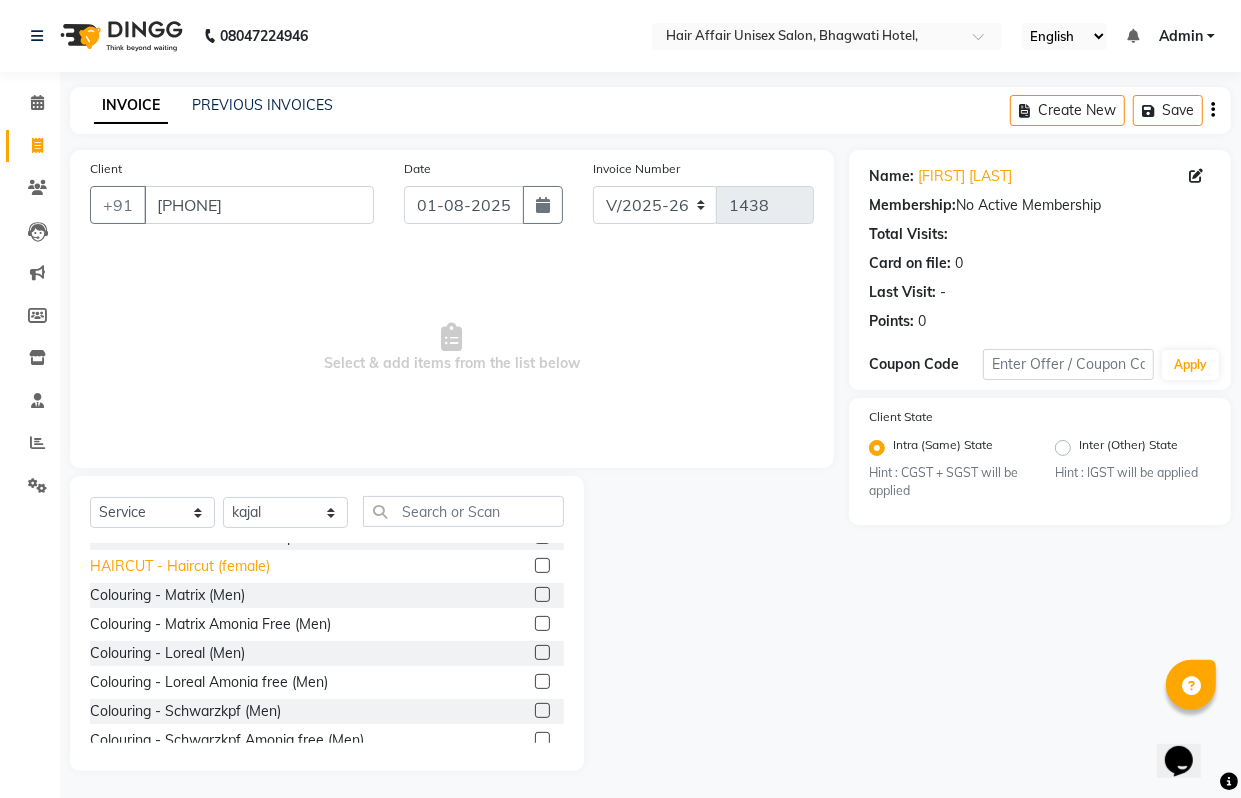 click on "HAIRCUT - Haircut (female)" 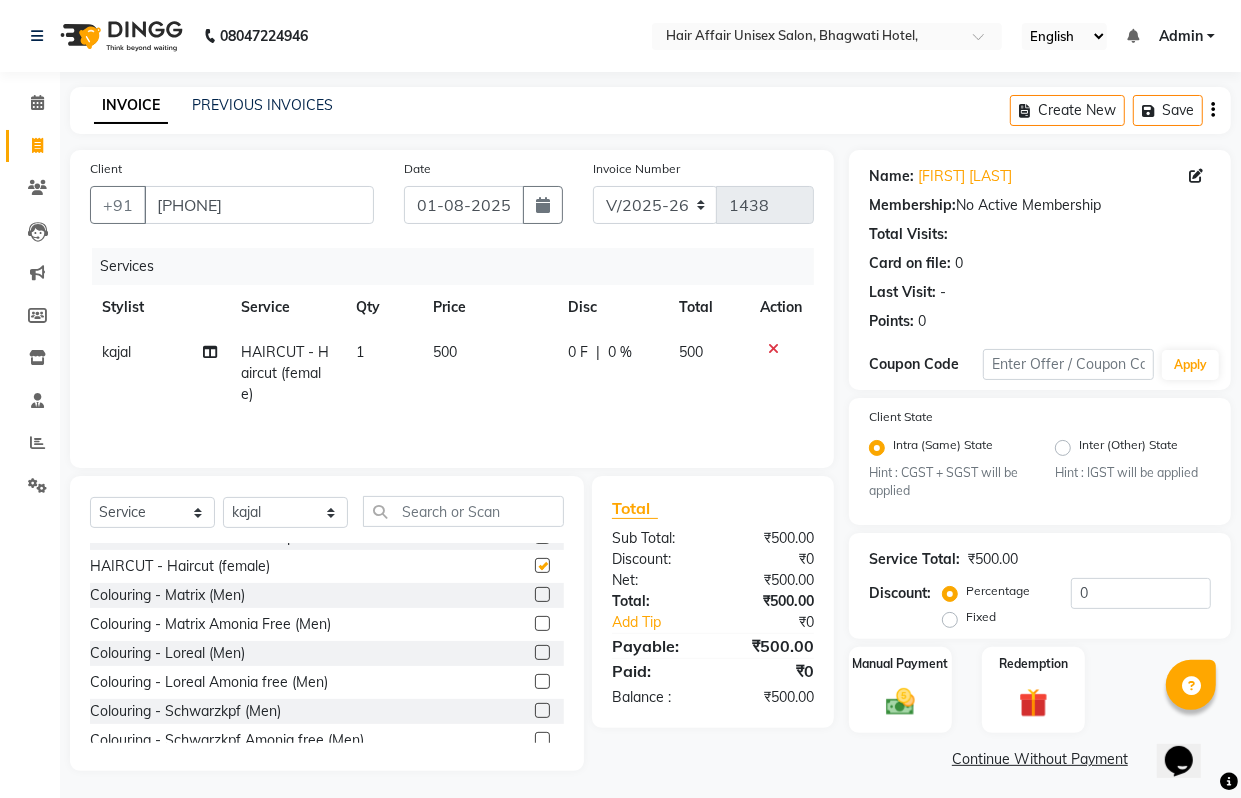 checkbox on "false" 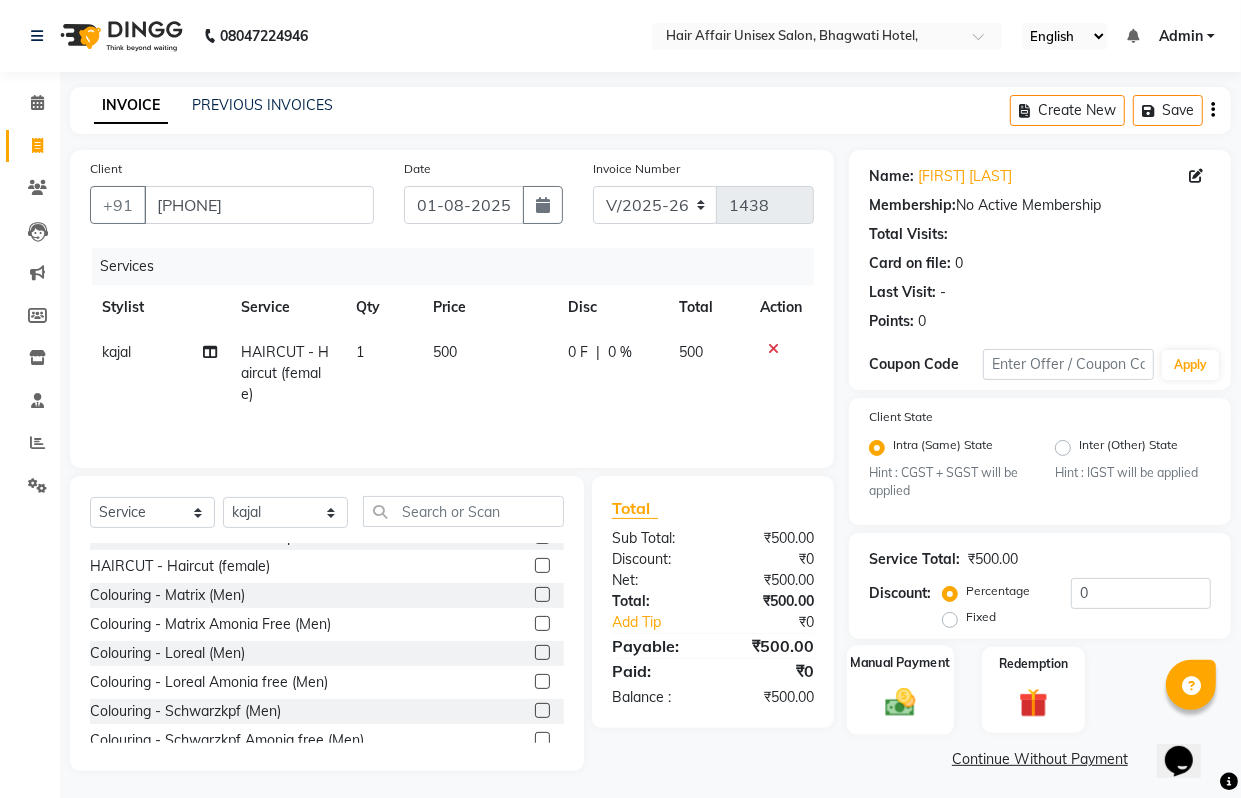 click 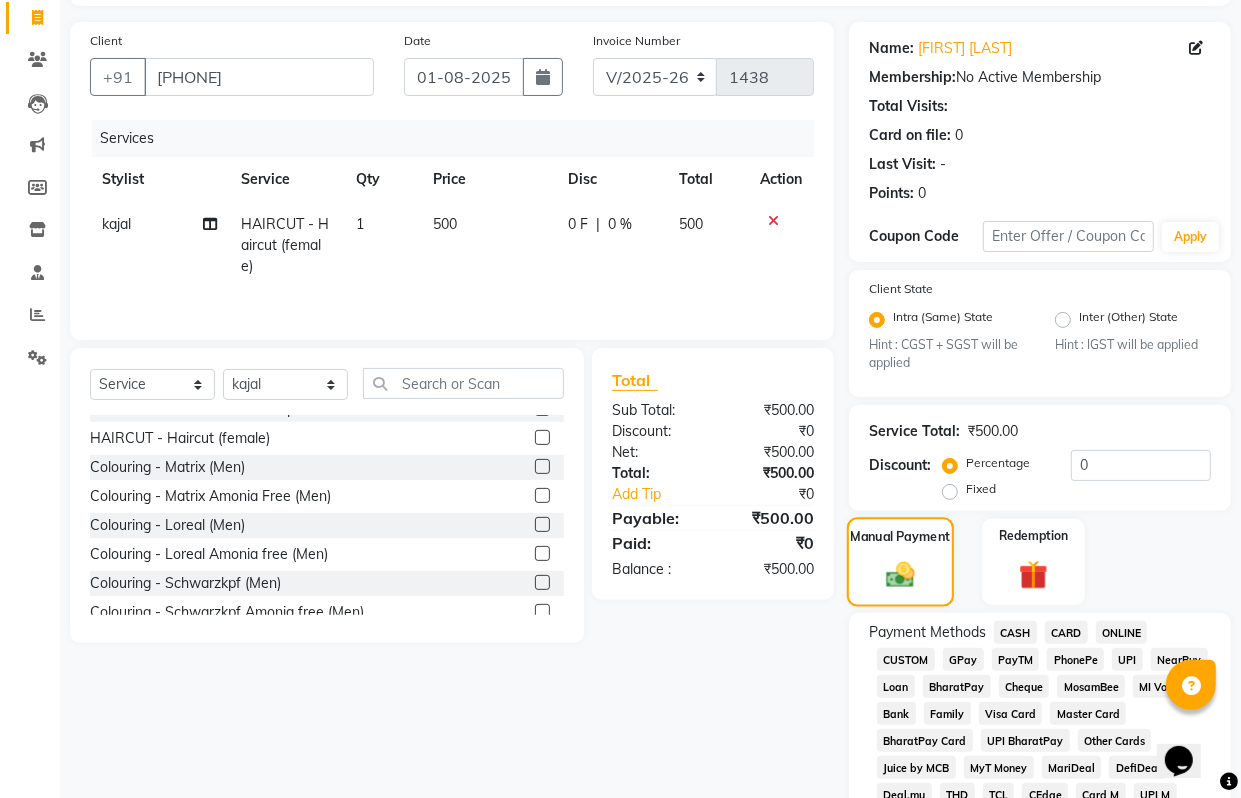 scroll, scrollTop: 0, scrollLeft: 0, axis: both 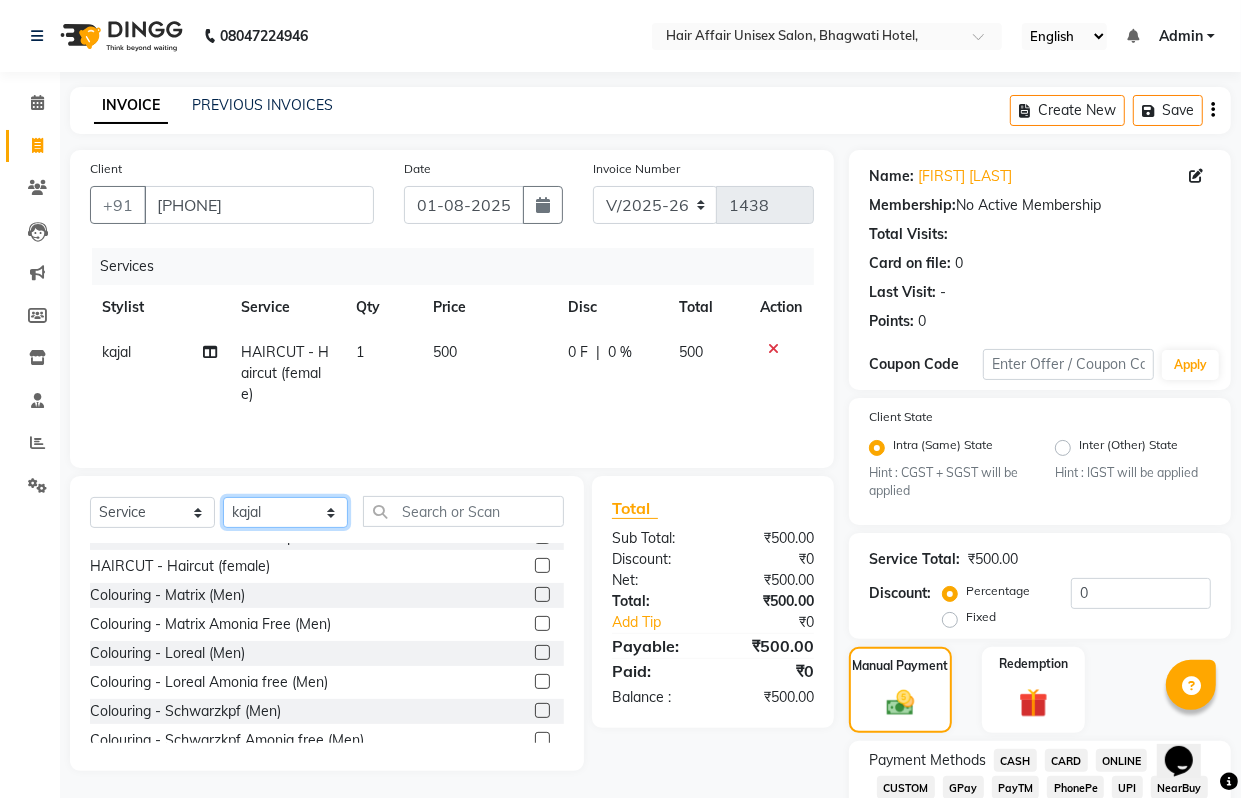 click on "Select Stylist Anand harpal kajal Kunal Manish Nikhil soni Vihan yogesh" 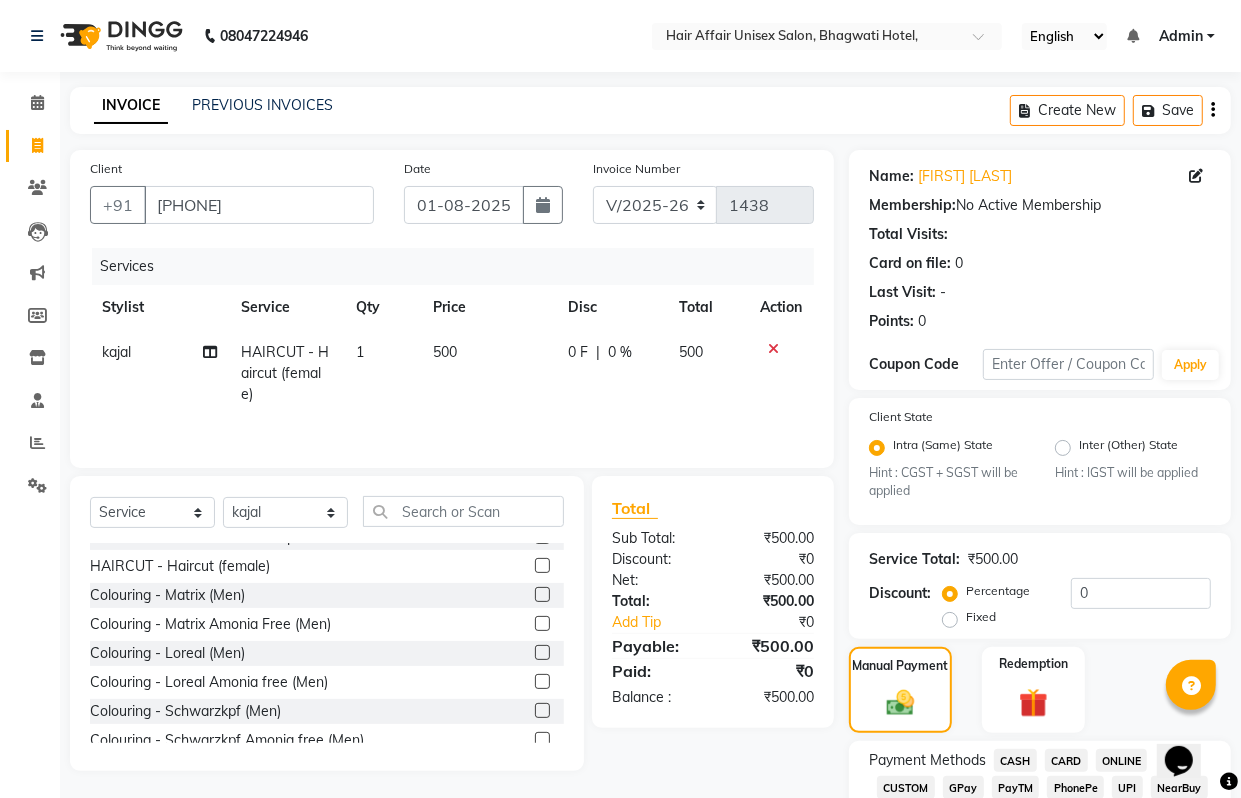 drag, startPoint x: 122, startPoint y: 352, endPoint x: 145, endPoint y: 401, distance: 54.129475 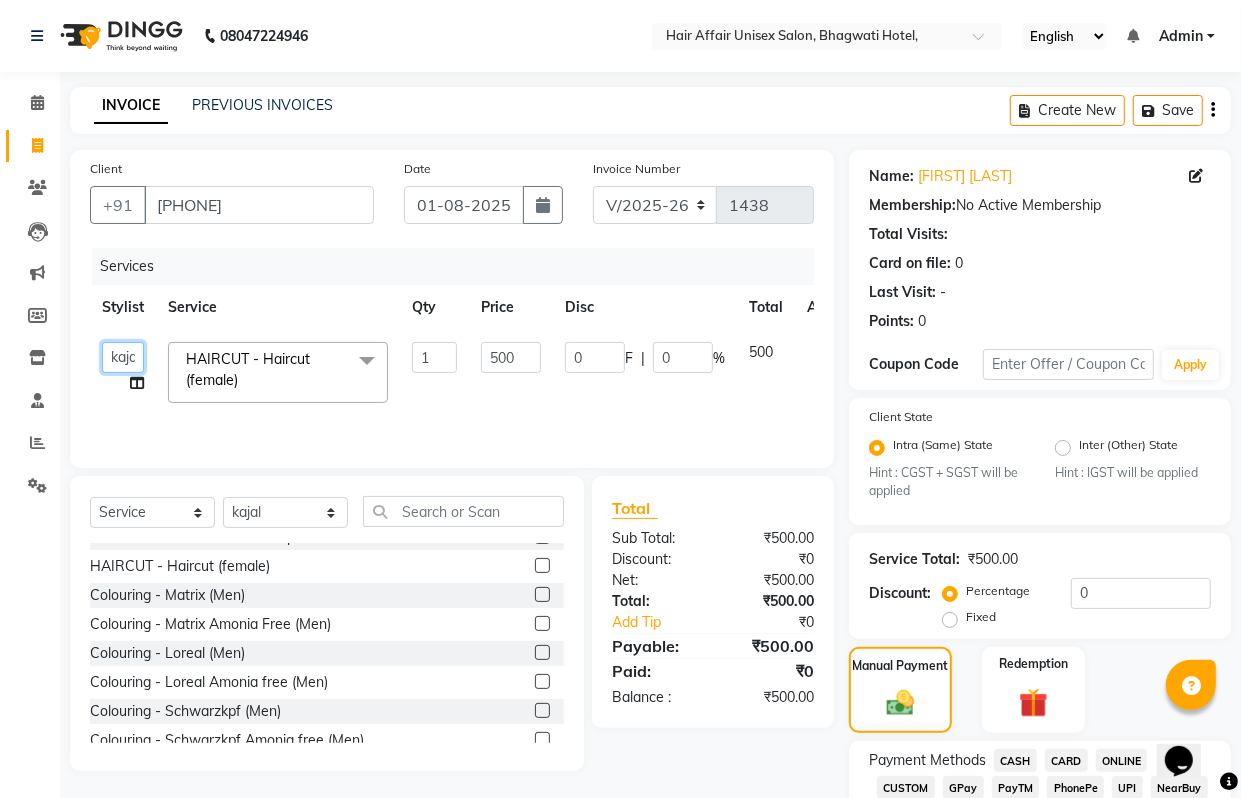 click on "[FIRST]   [FIRST]   [FIRST]   [FIRST]   [FIRST]   [FIRST]   [FIRST]   [FIRST]   [FIRST]" 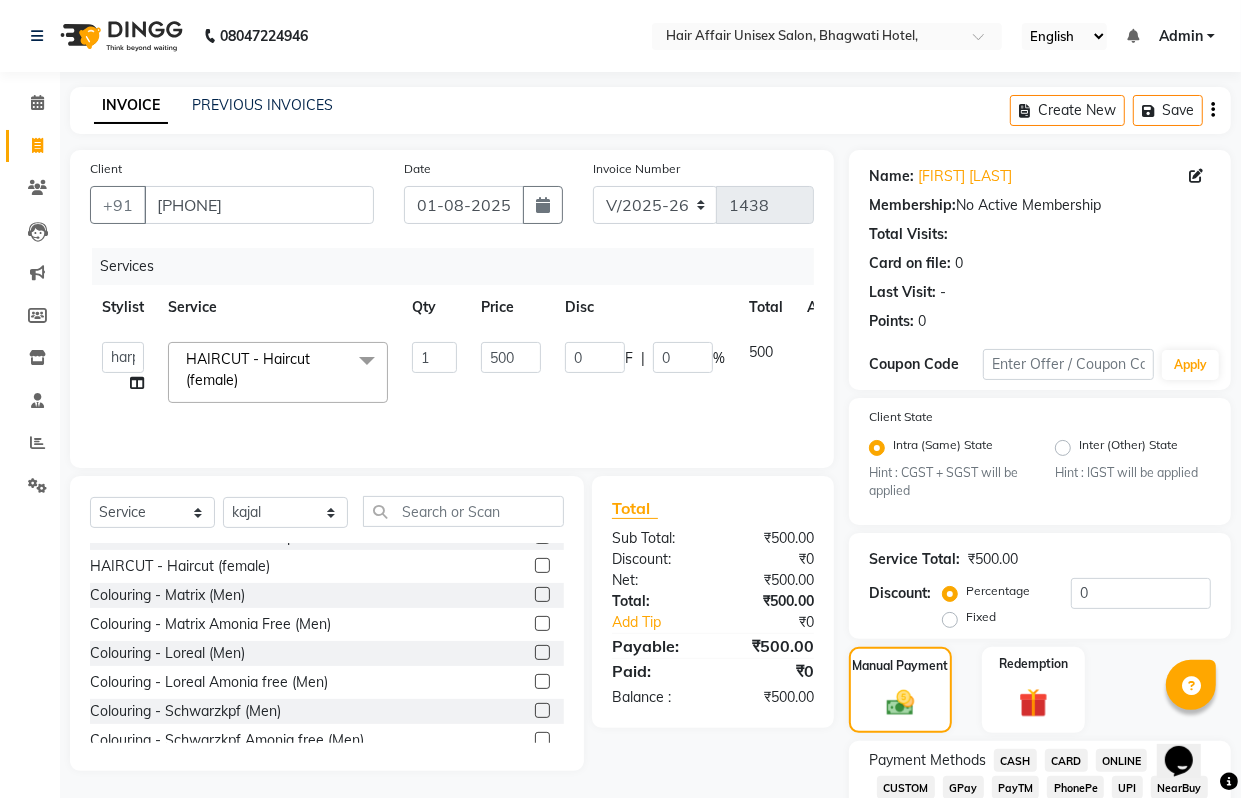 select on "45995" 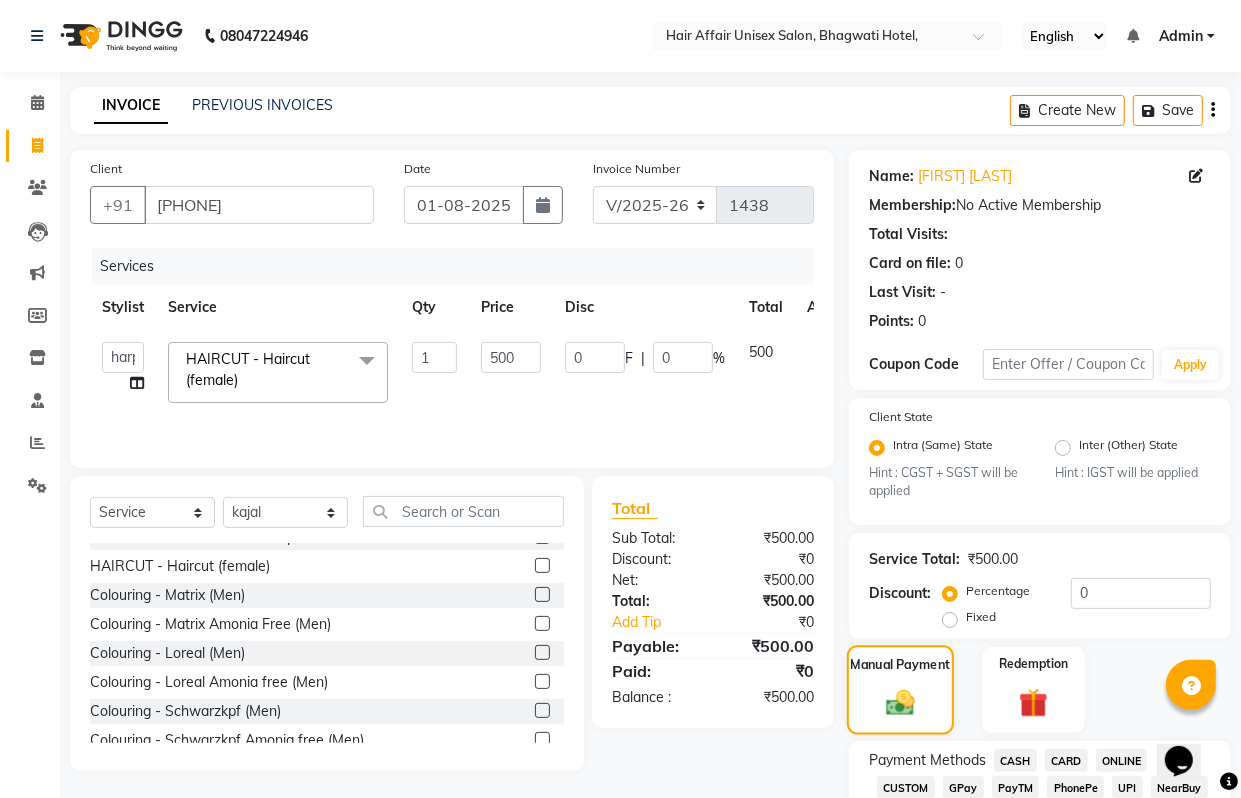 click on "Manual Payment" 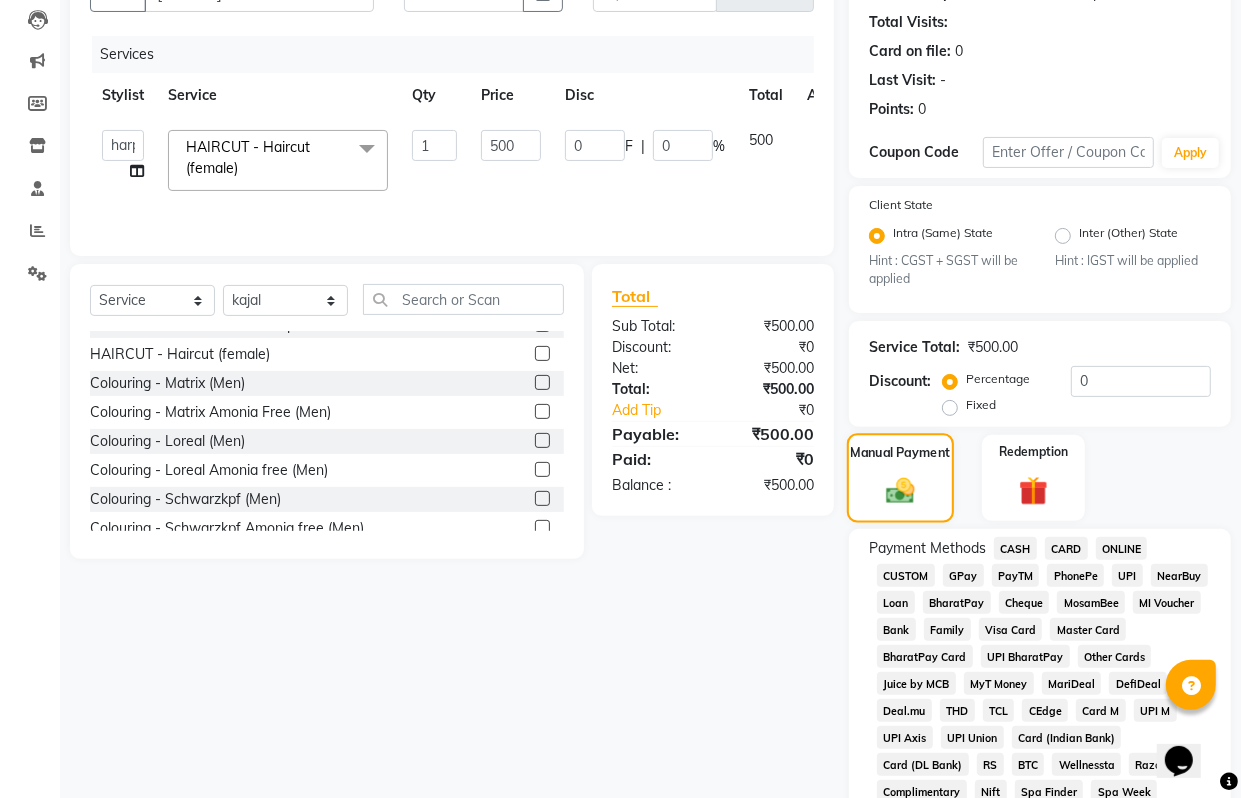 scroll, scrollTop: 250, scrollLeft: 0, axis: vertical 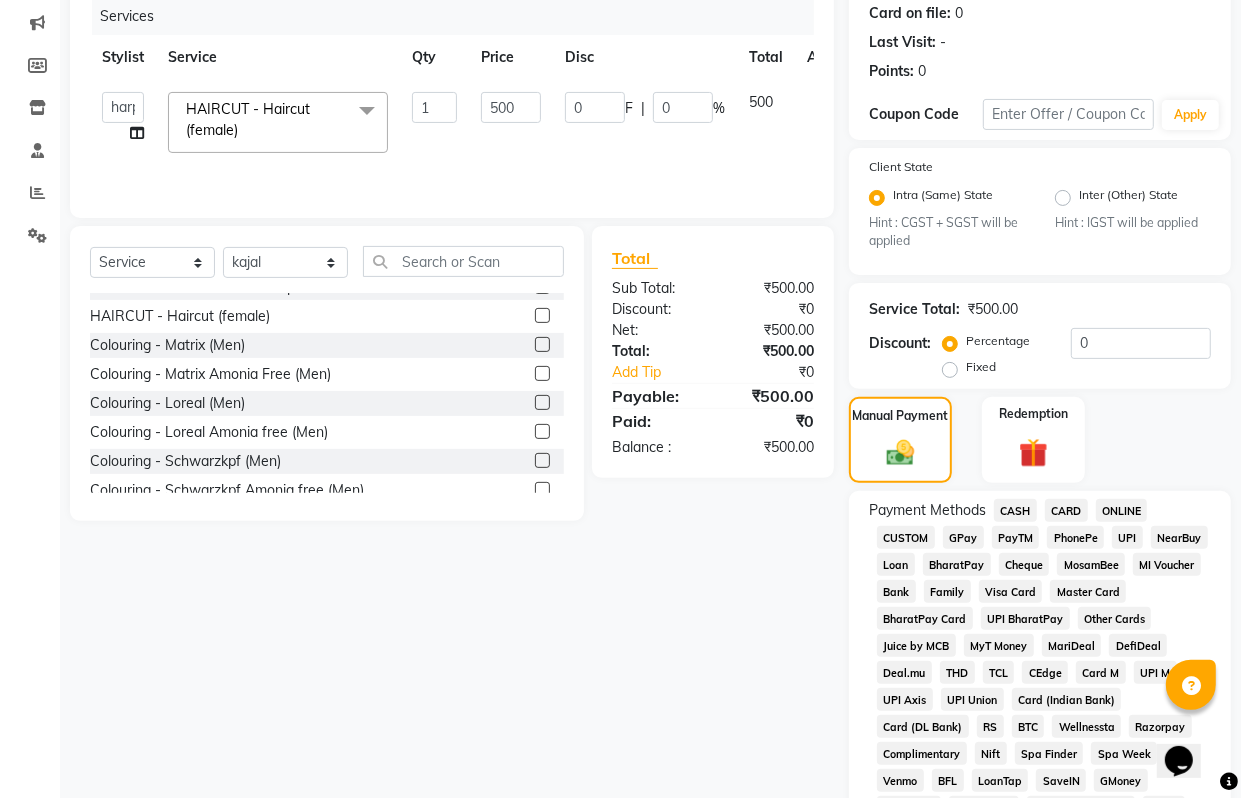 click on "PhonePe" 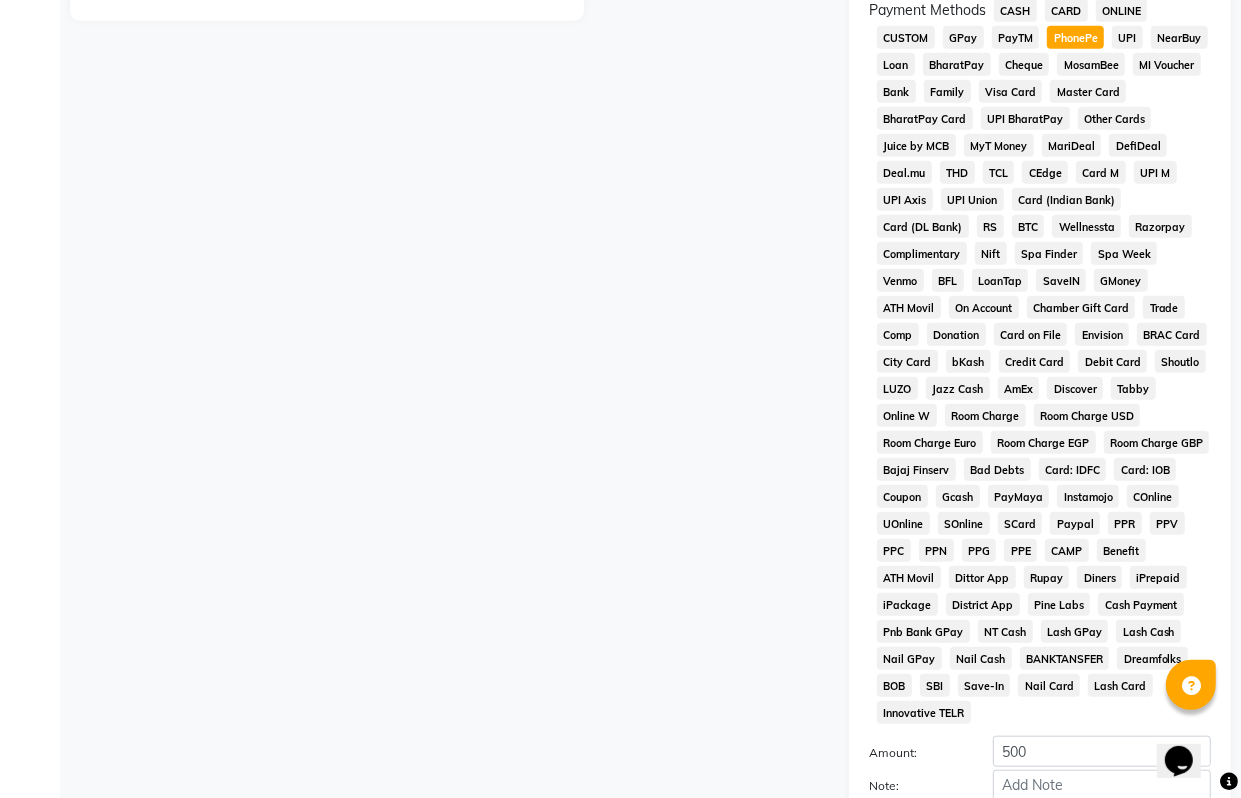 scroll, scrollTop: 937, scrollLeft: 0, axis: vertical 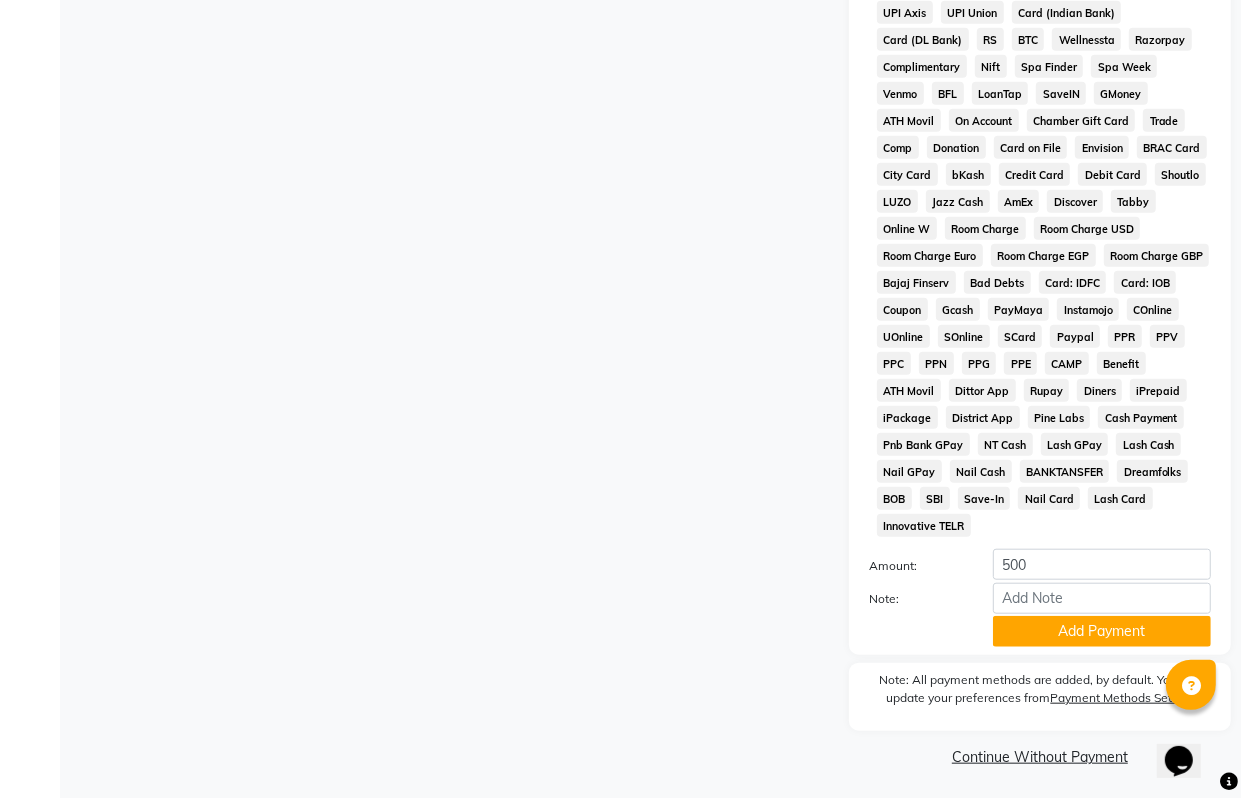 click on "Add Payment" 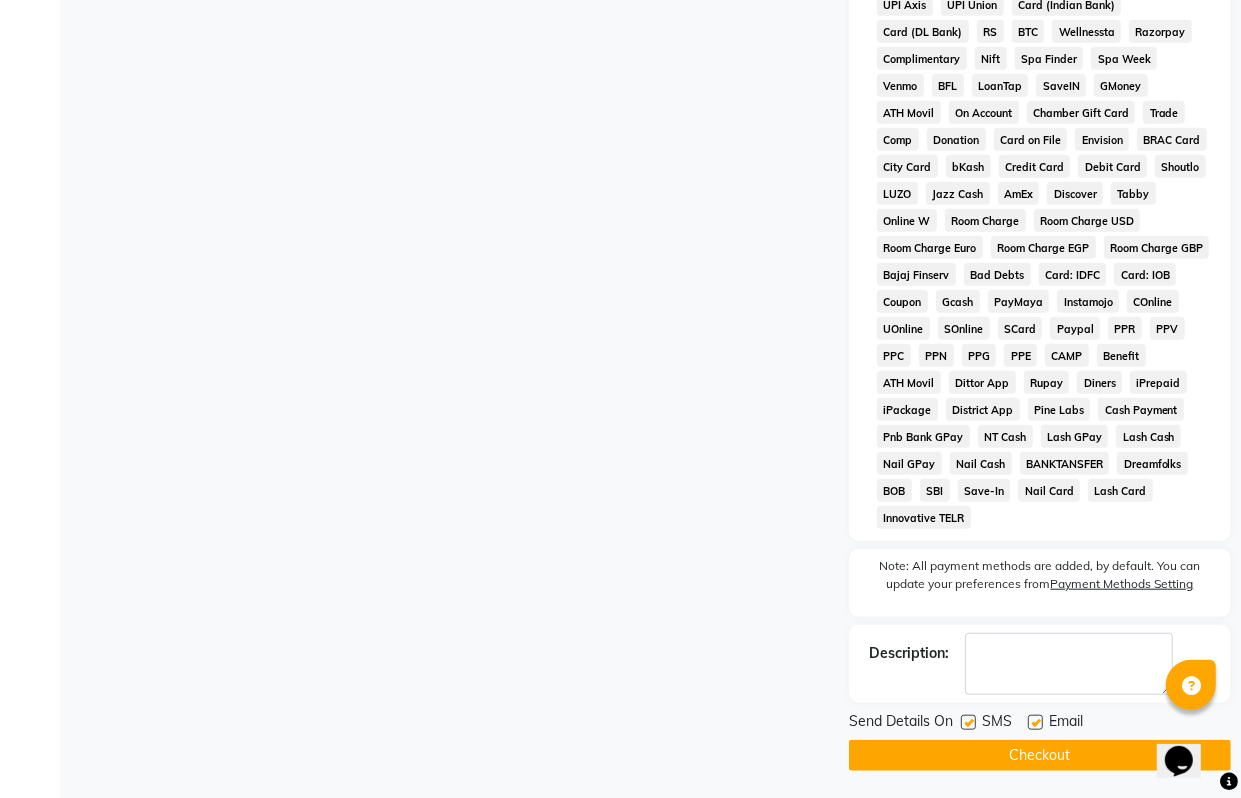 scroll, scrollTop: 946, scrollLeft: 0, axis: vertical 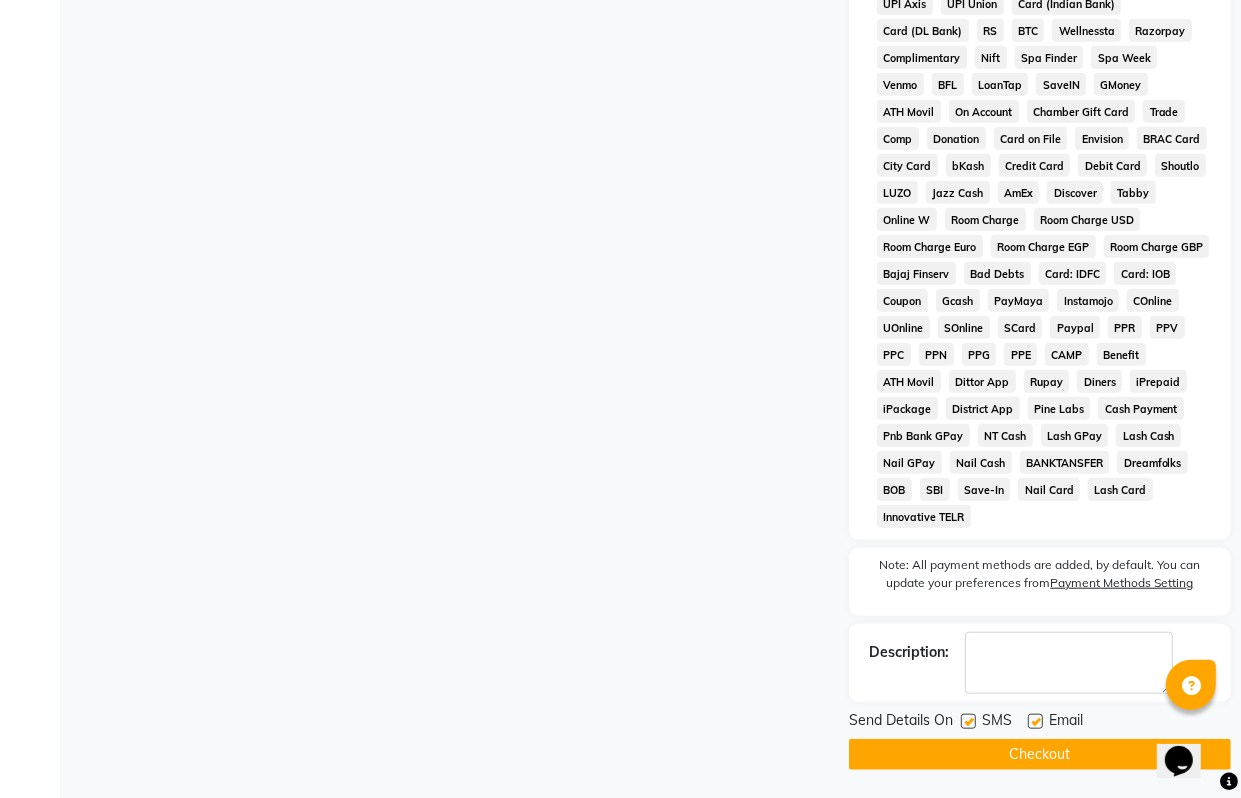drag, startPoint x: 497, startPoint y: 411, endPoint x: 373, endPoint y: -35, distance: 462.91684 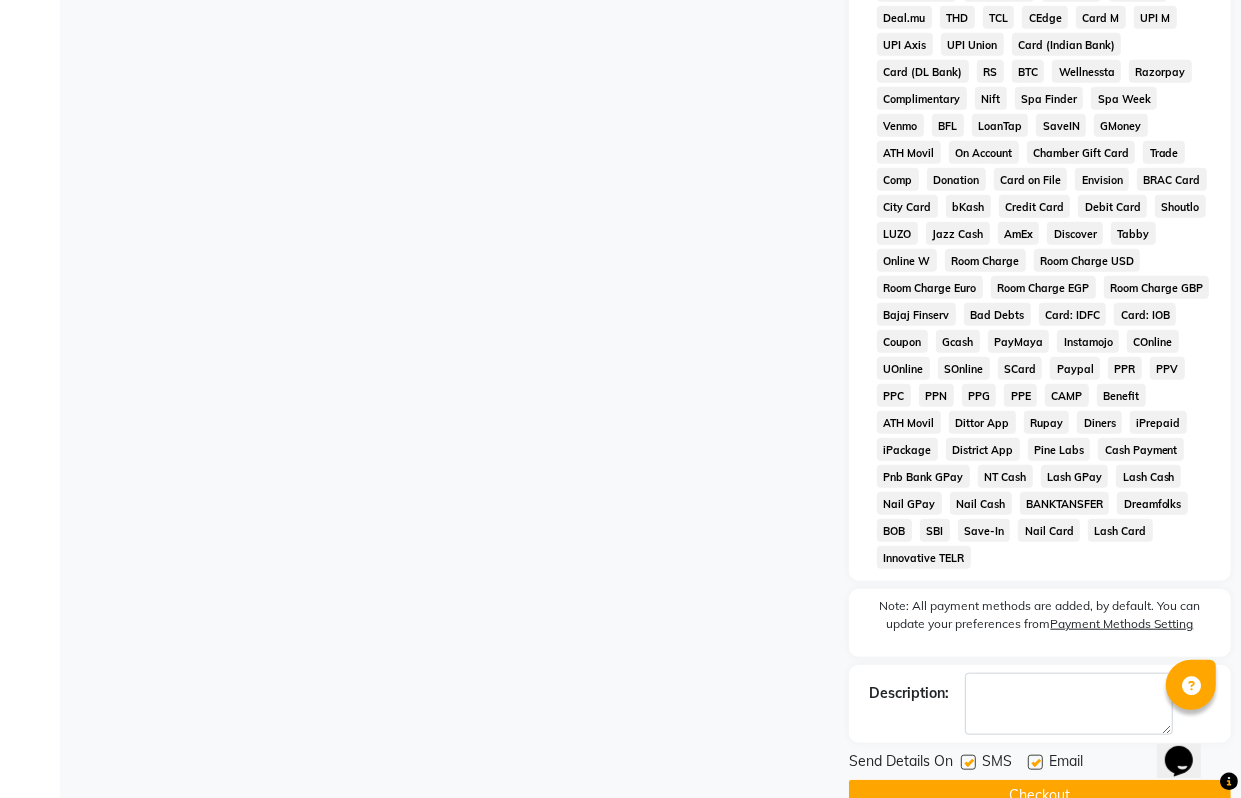 scroll, scrollTop: 946, scrollLeft: 0, axis: vertical 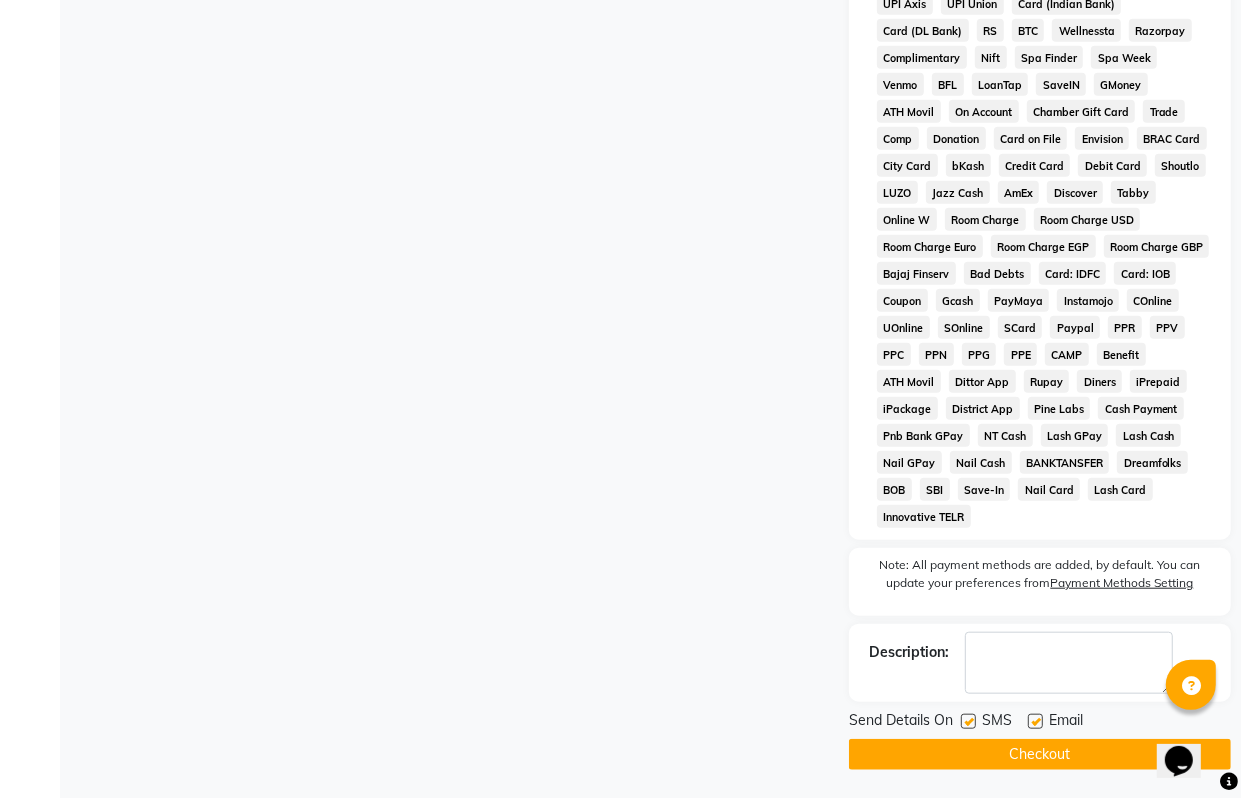 click on "Checkout" 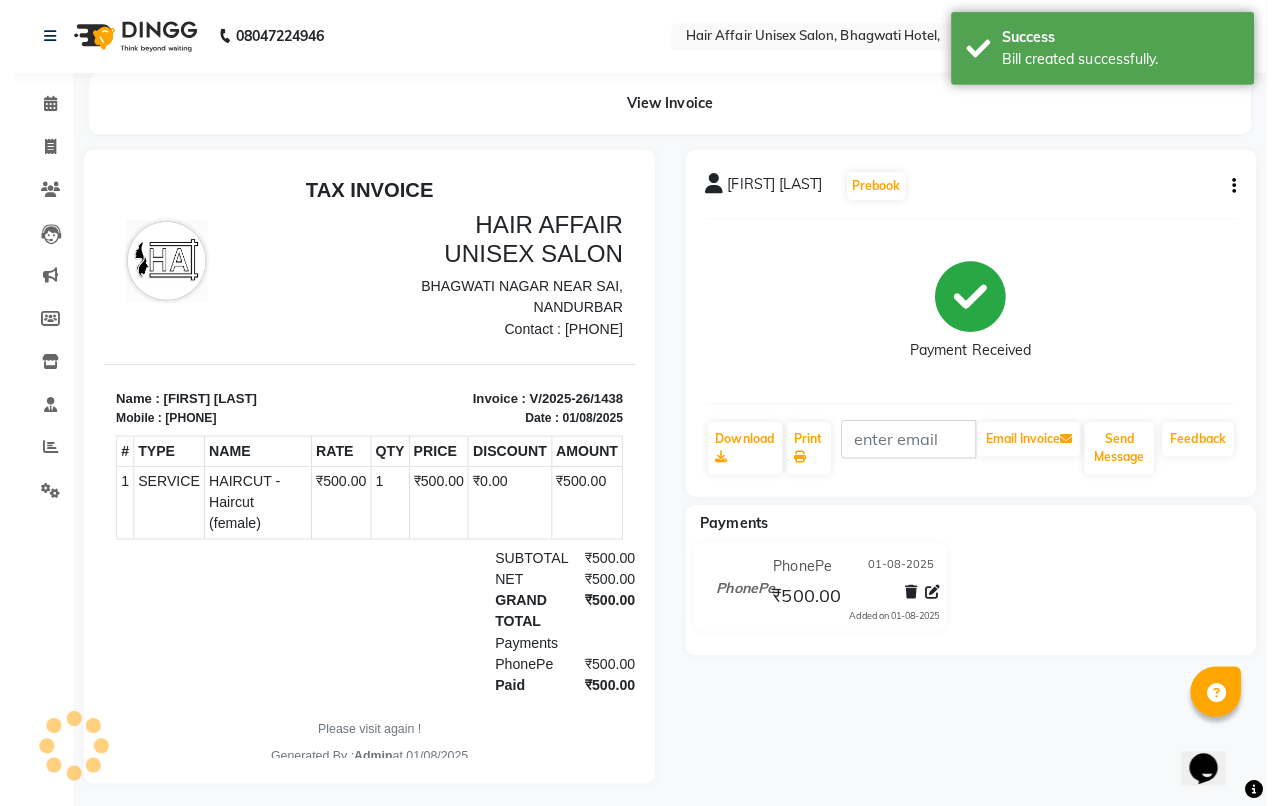 scroll, scrollTop: 0, scrollLeft: 0, axis: both 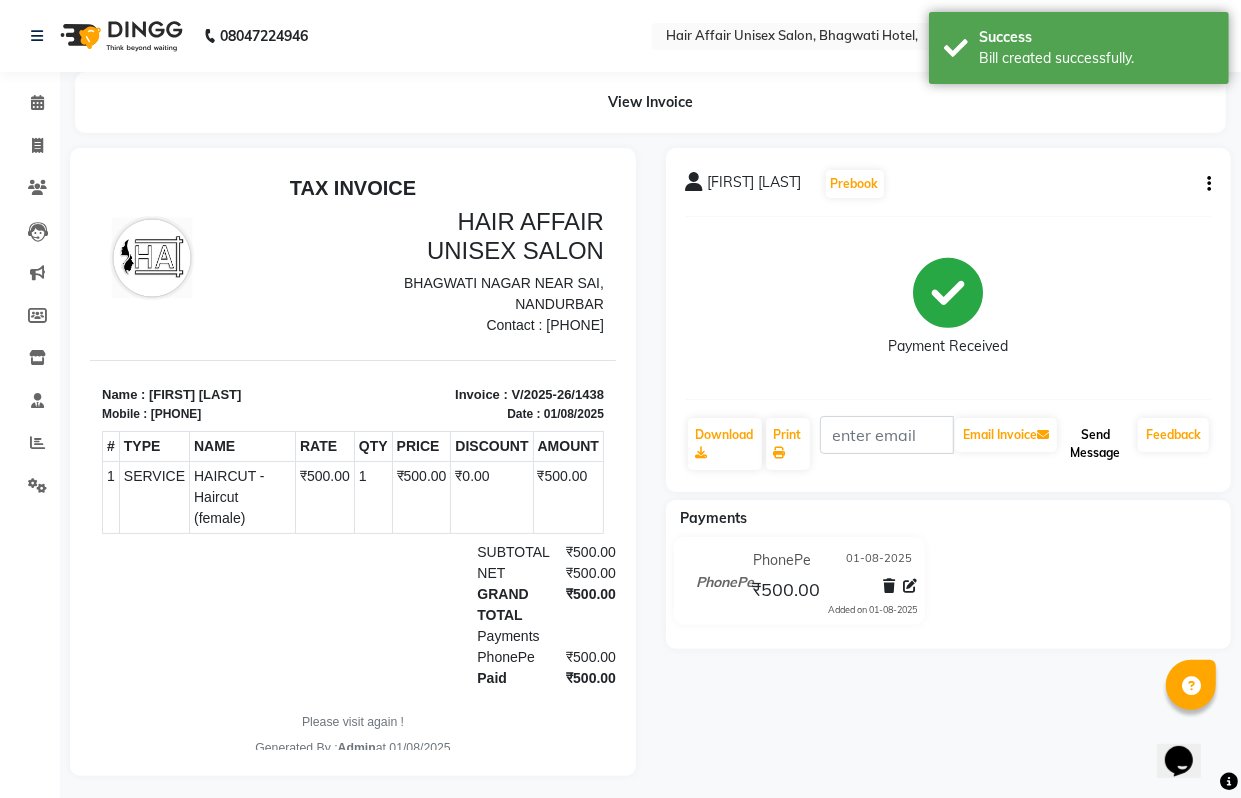 click on "Send Message" 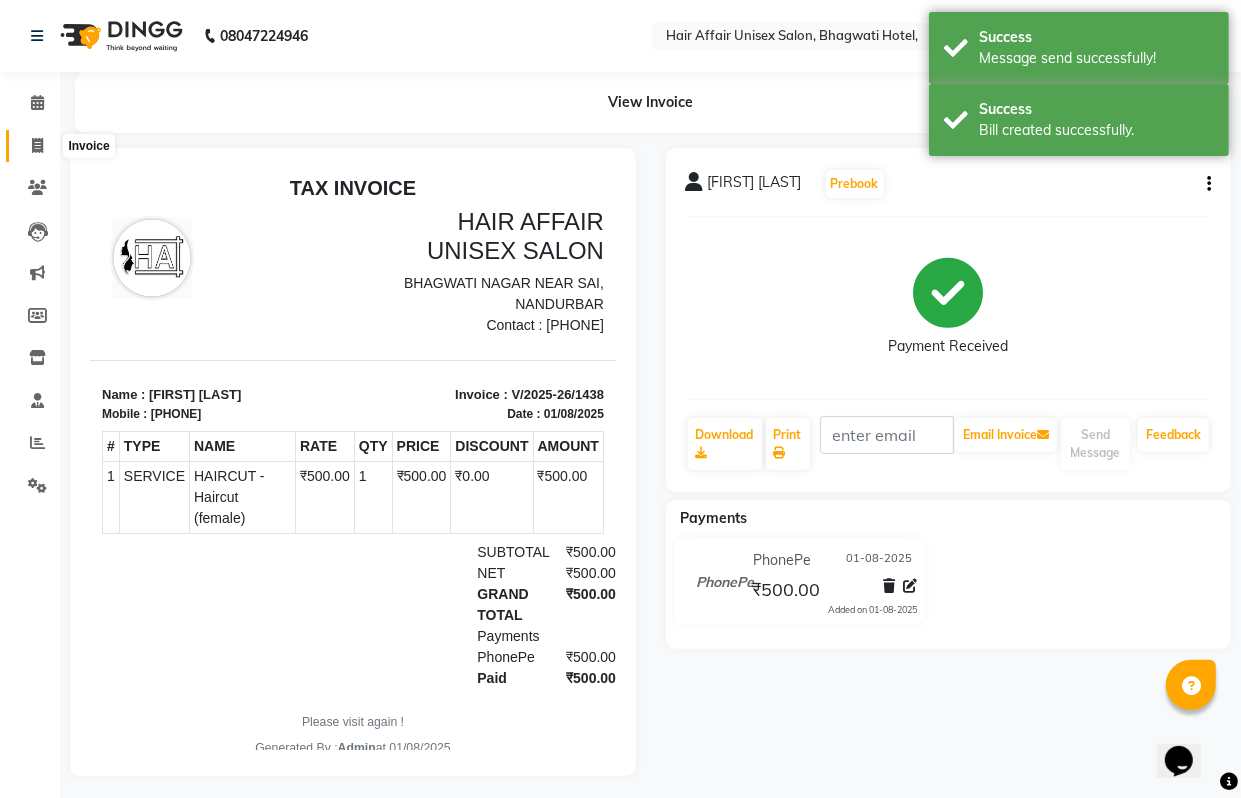 click 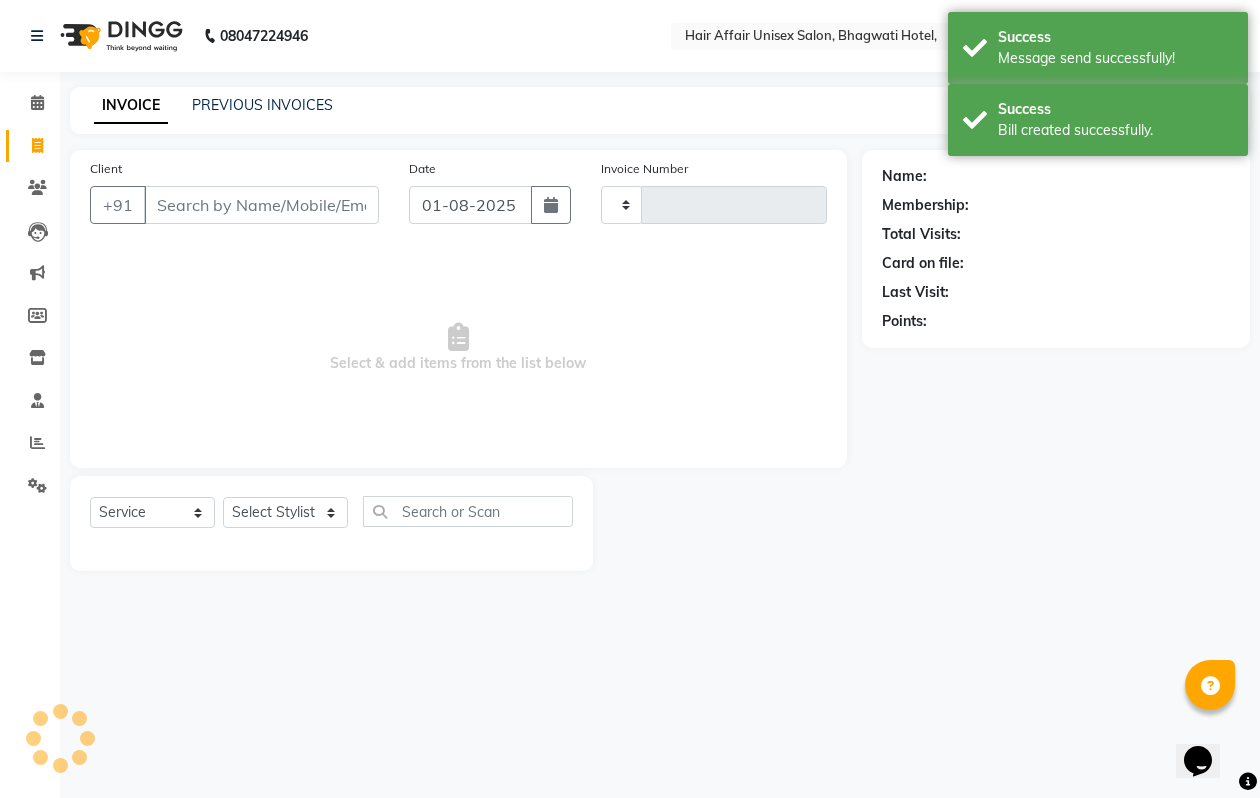 type on "1439" 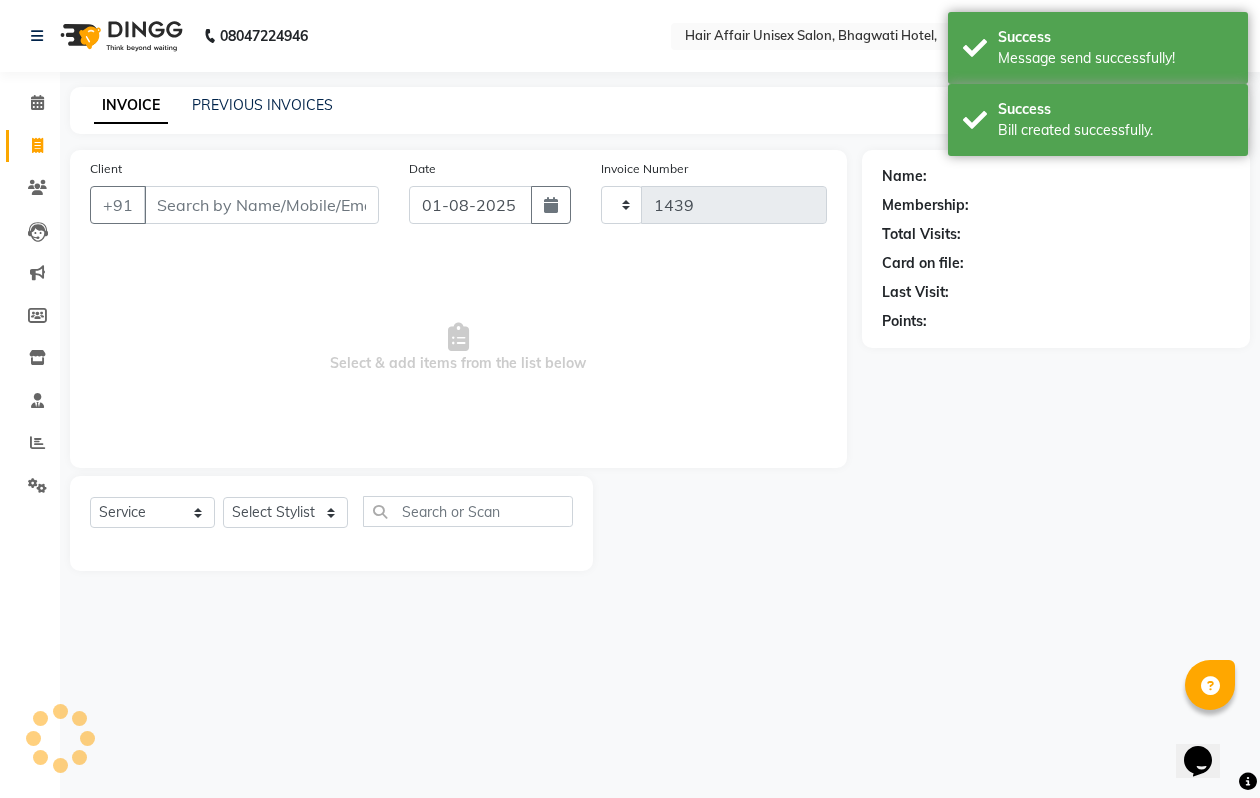 select on "6225" 